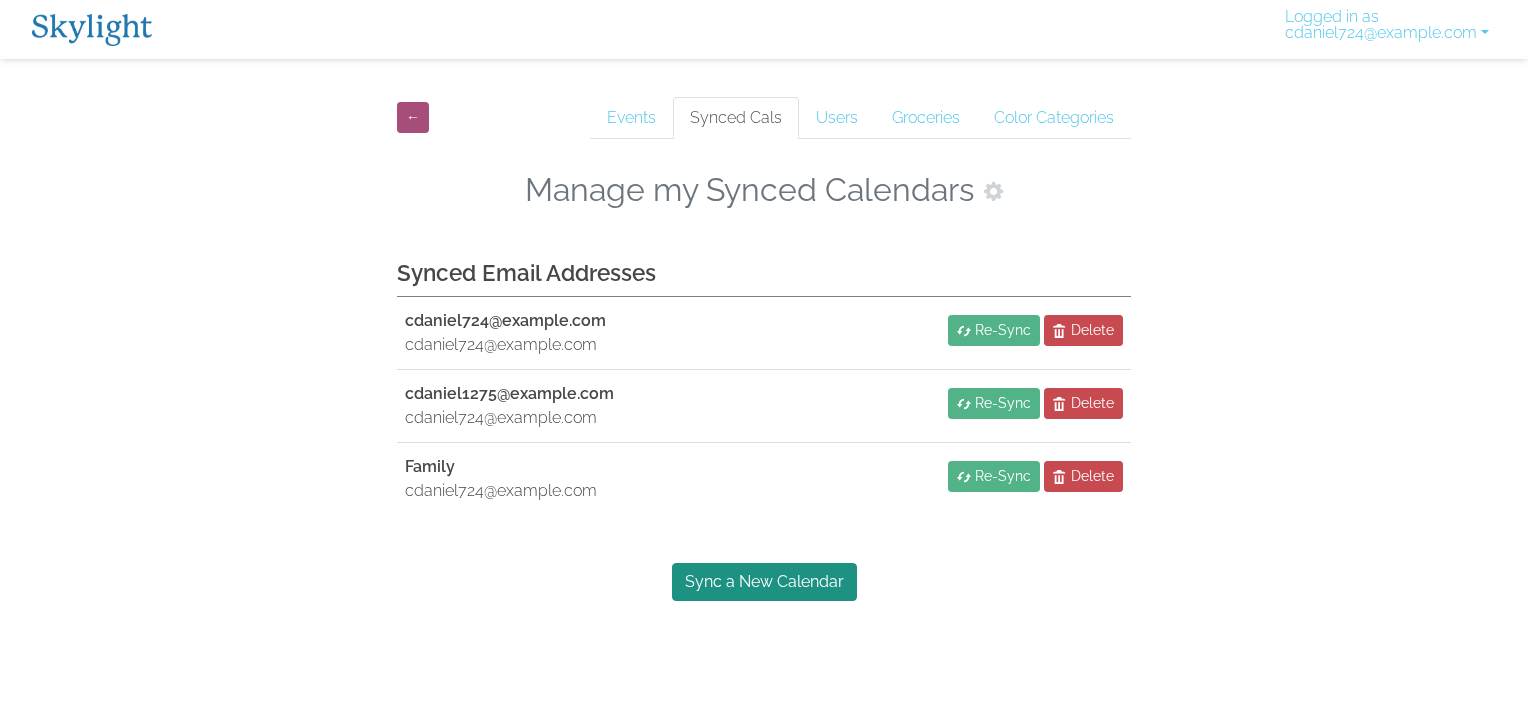 scroll, scrollTop: 0, scrollLeft: 0, axis: both 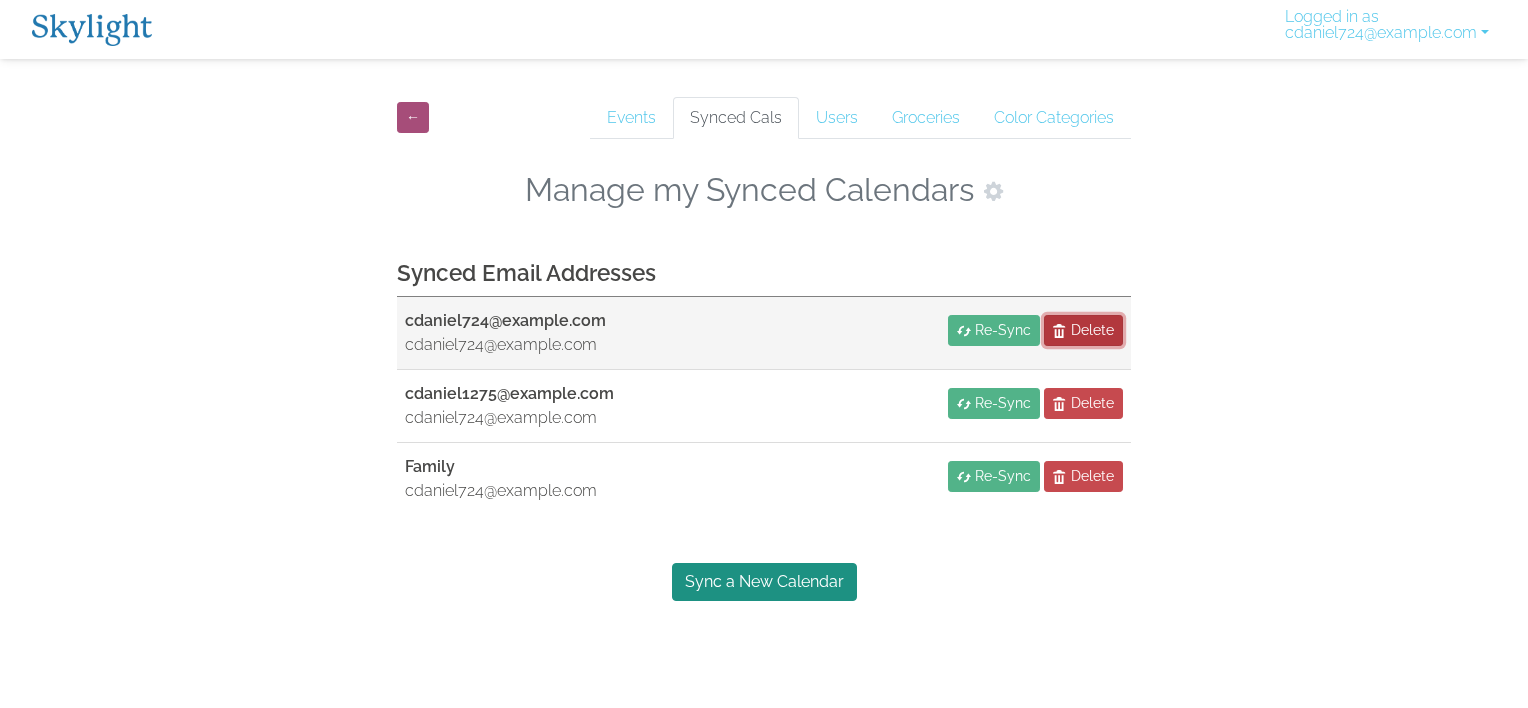 click on "Delete" at bounding box center (1092, 330) 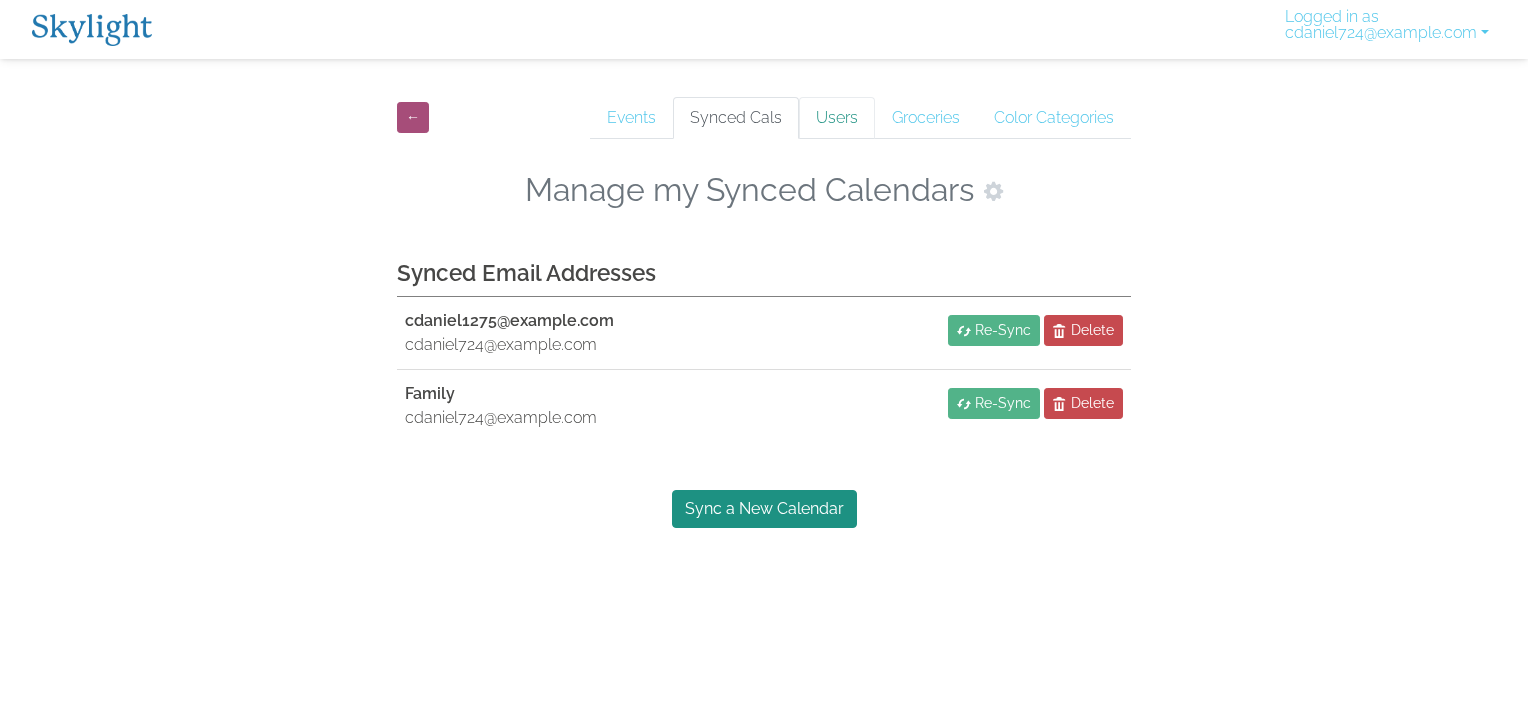 click on "Users" at bounding box center (837, 118) 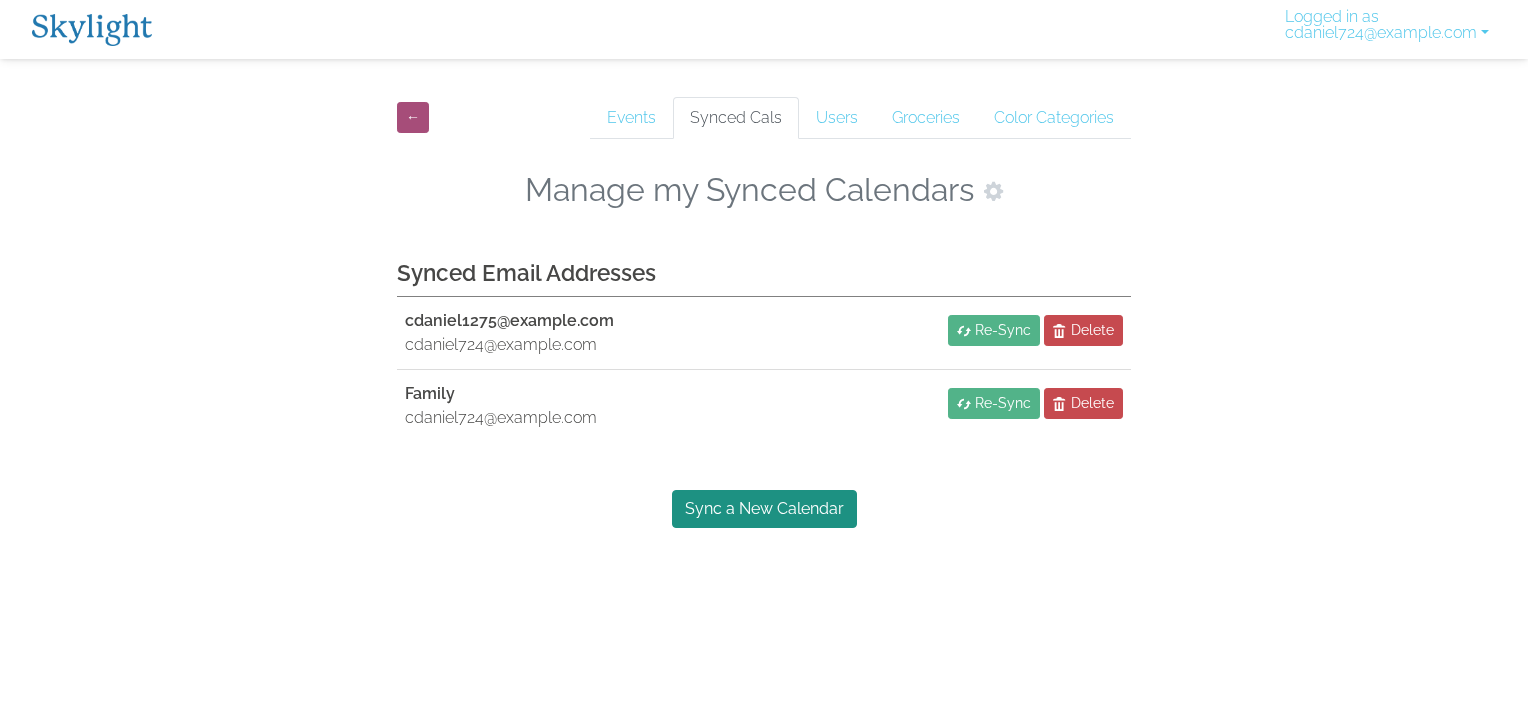 scroll, scrollTop: 0, scrollLeft: 0, axis: both 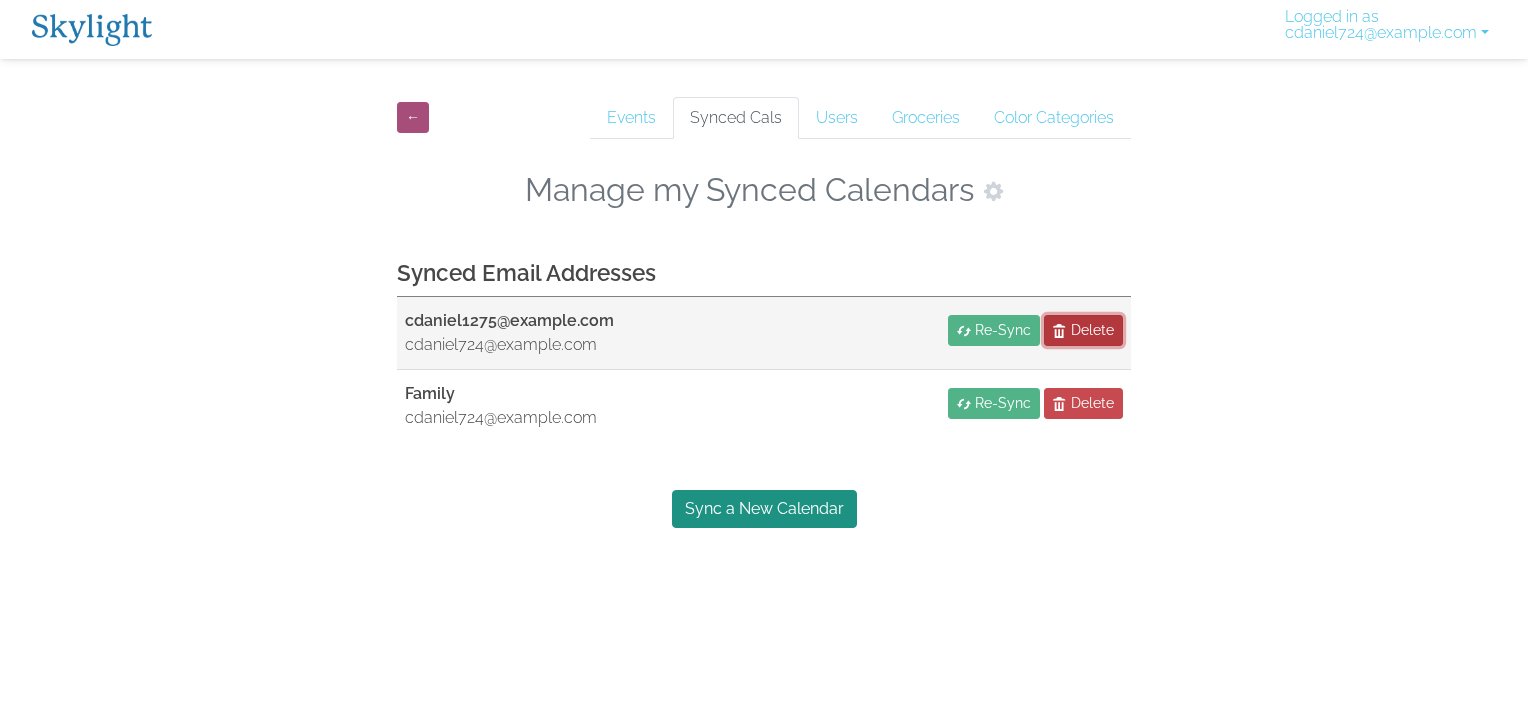 click on "Delete" at bounding box center [1092, 330] 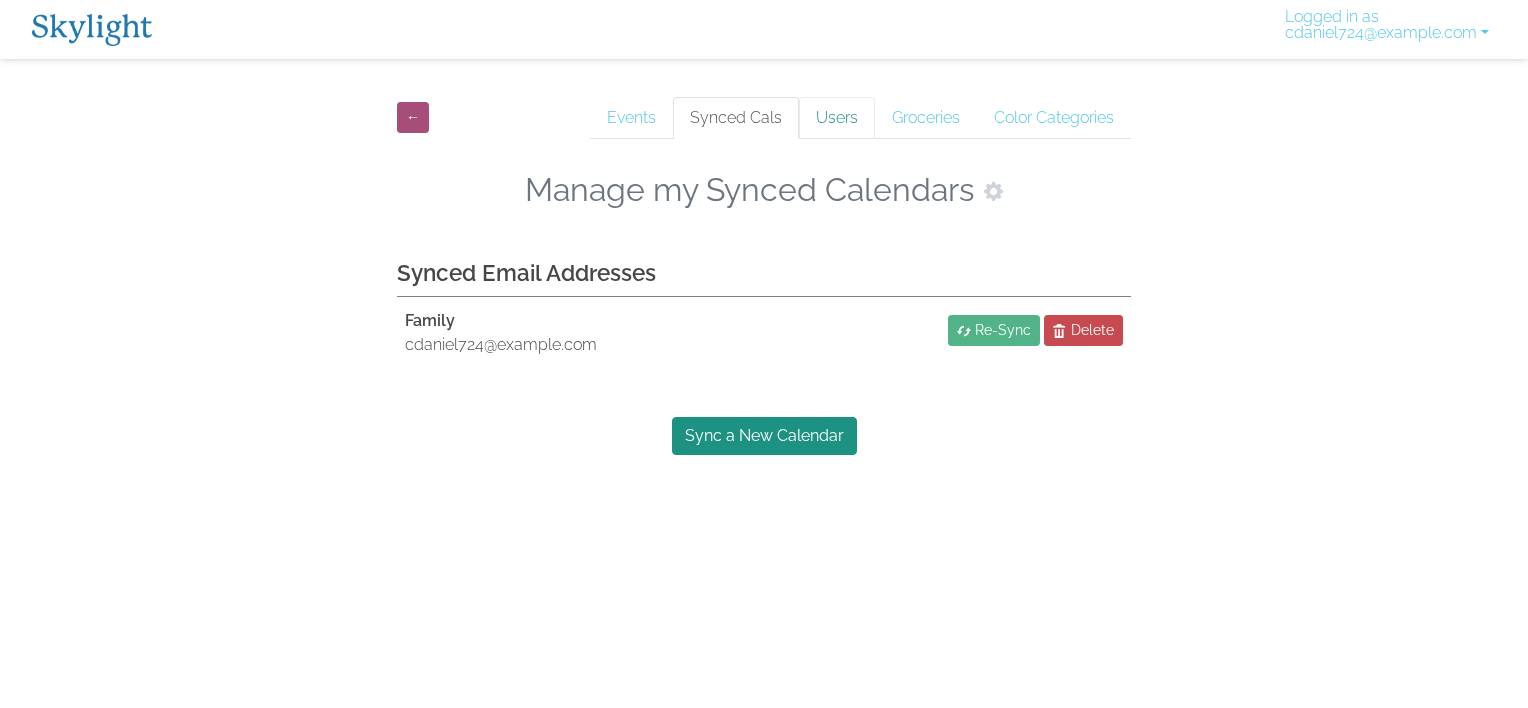 click on "Users" at bounding box center [837, 118] 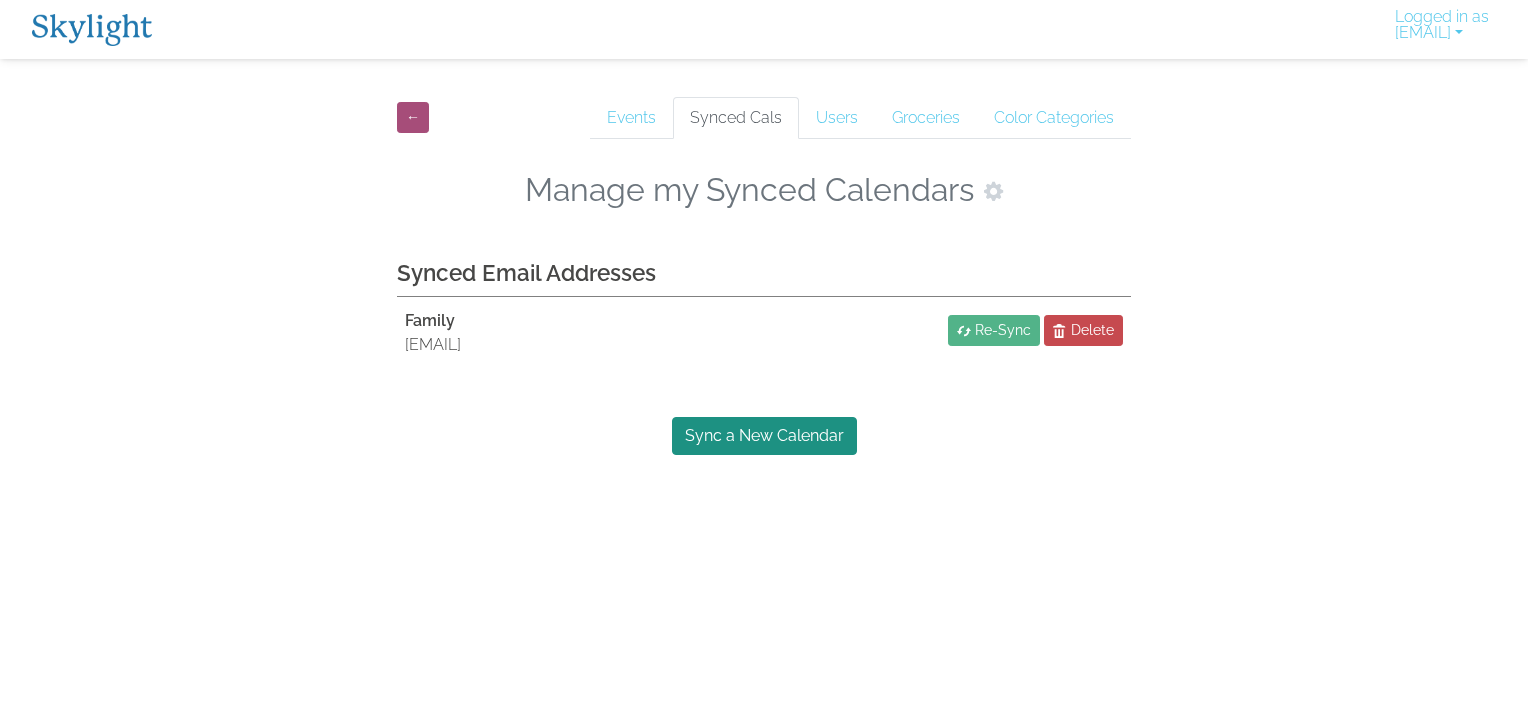scroll, scrollTop: 0, scrollLeft: 0, axis: both 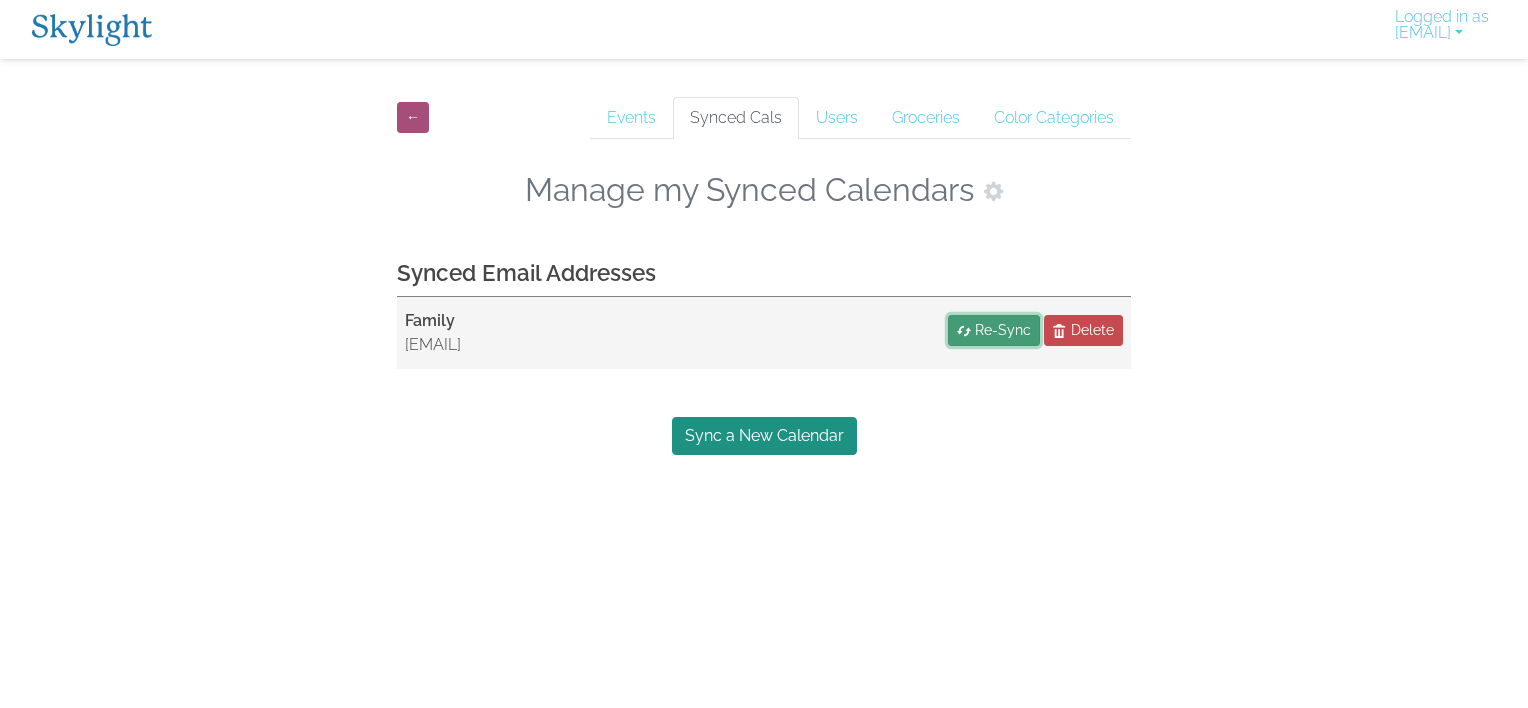 click on "Re-Sync" at bounding box center [1003, 330] 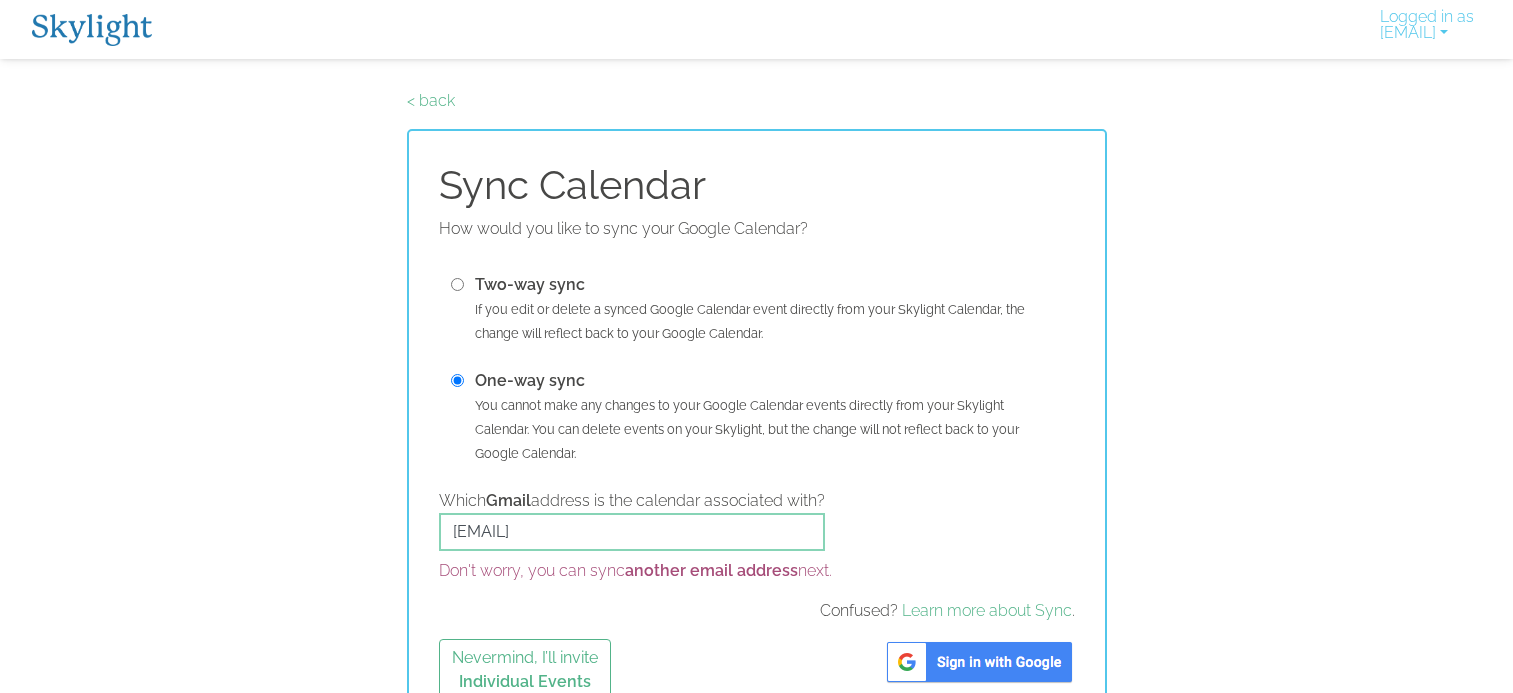 scroll, scrollTop: 0, scrollLeft: 0, axis: both 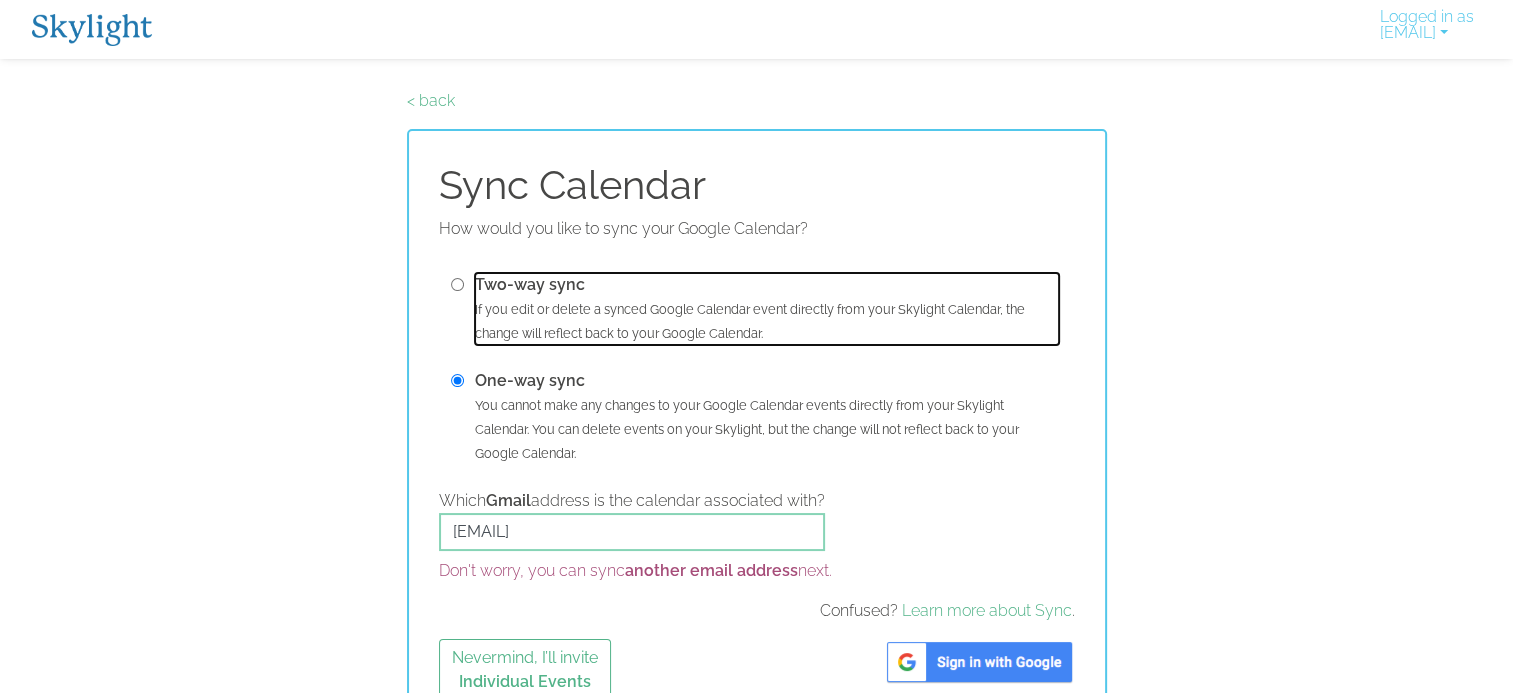 click on "Two-way sync If you edit or delete a synced Google Calendar event directly from your Skylight Calendar, the change will reflect back to your Google Calendar." at bounding box center (767, 309) 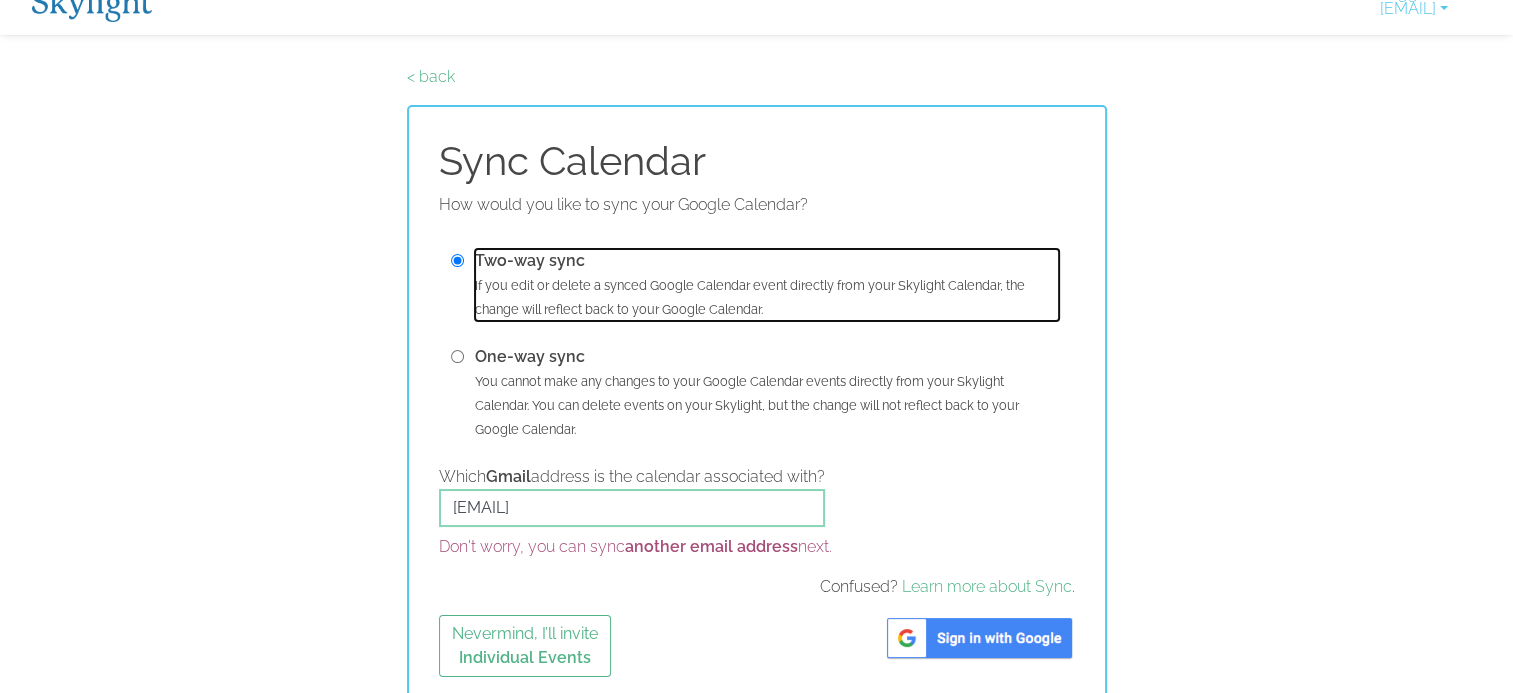 scroll, scrollTop: 38, scrollLeft: 0, axis: vertical 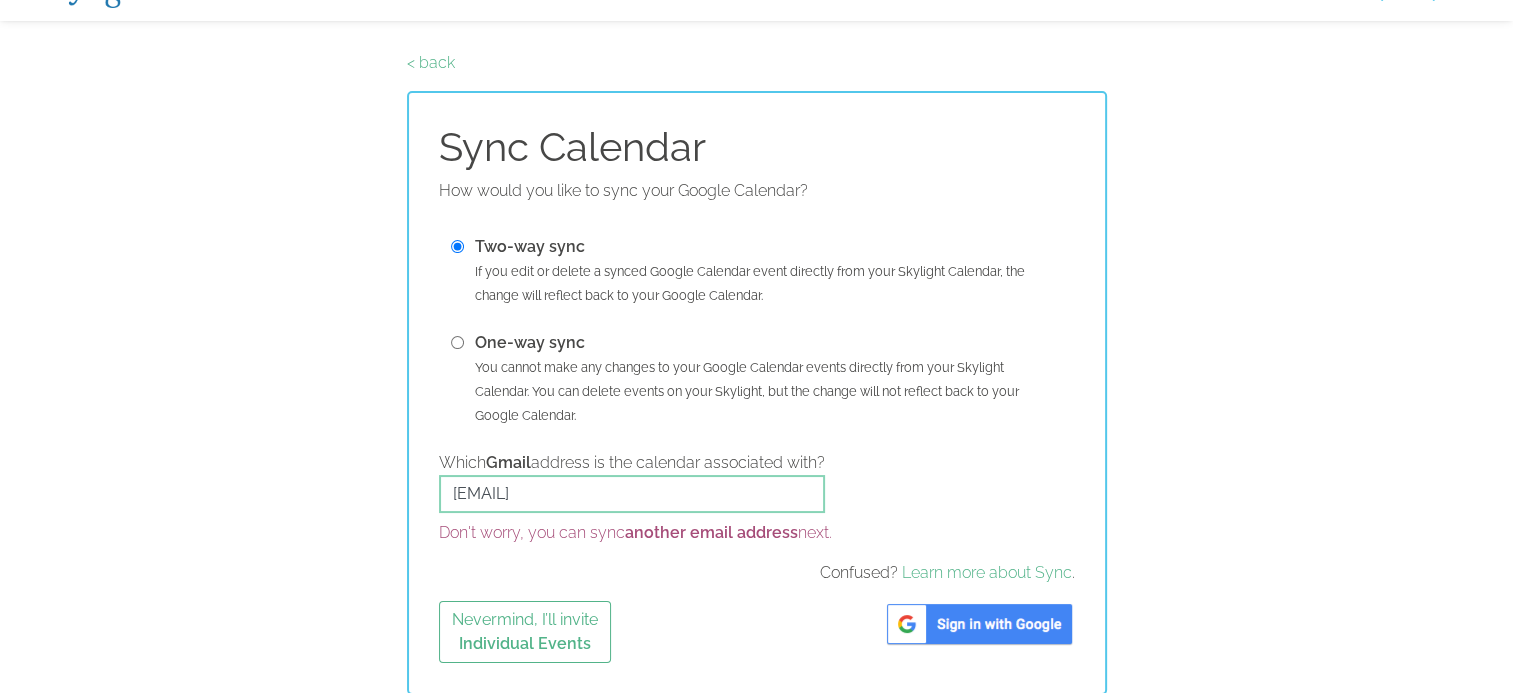 click on "< back Sync Calendar How would you like to sync your Google Calendar? Two-way sync If you edit or delete a synced Google Calendar event directly from your Skylight Calendar, the change will reflect back to your Google Calendar. One-way sync You cannot make any changes to your Google Calendar events directly from your Skylight Calendar. You can delete events on your Skylight, but the change will not reflect back to your Google Calendar. Which  Gmail  address is the calendar associated with? cdaniel724@gmail.com Don't worry, you can sync  another email address  next. Confused?   Learn more about Sync . Nevermind, I’ll invite  Individual Events" at bounding box center [756, 373] 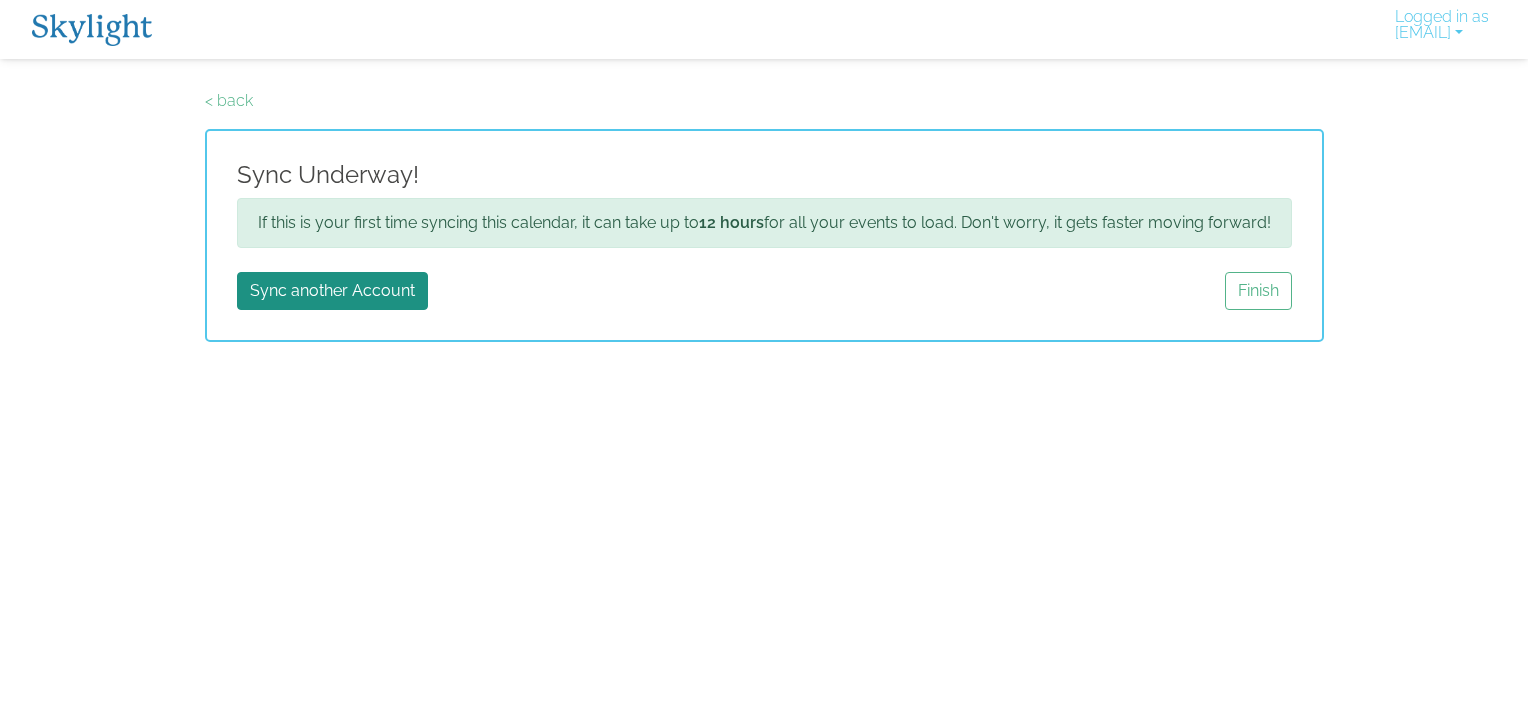 scroll, scrollTop: 0, scrollLeft: 0, axis: both 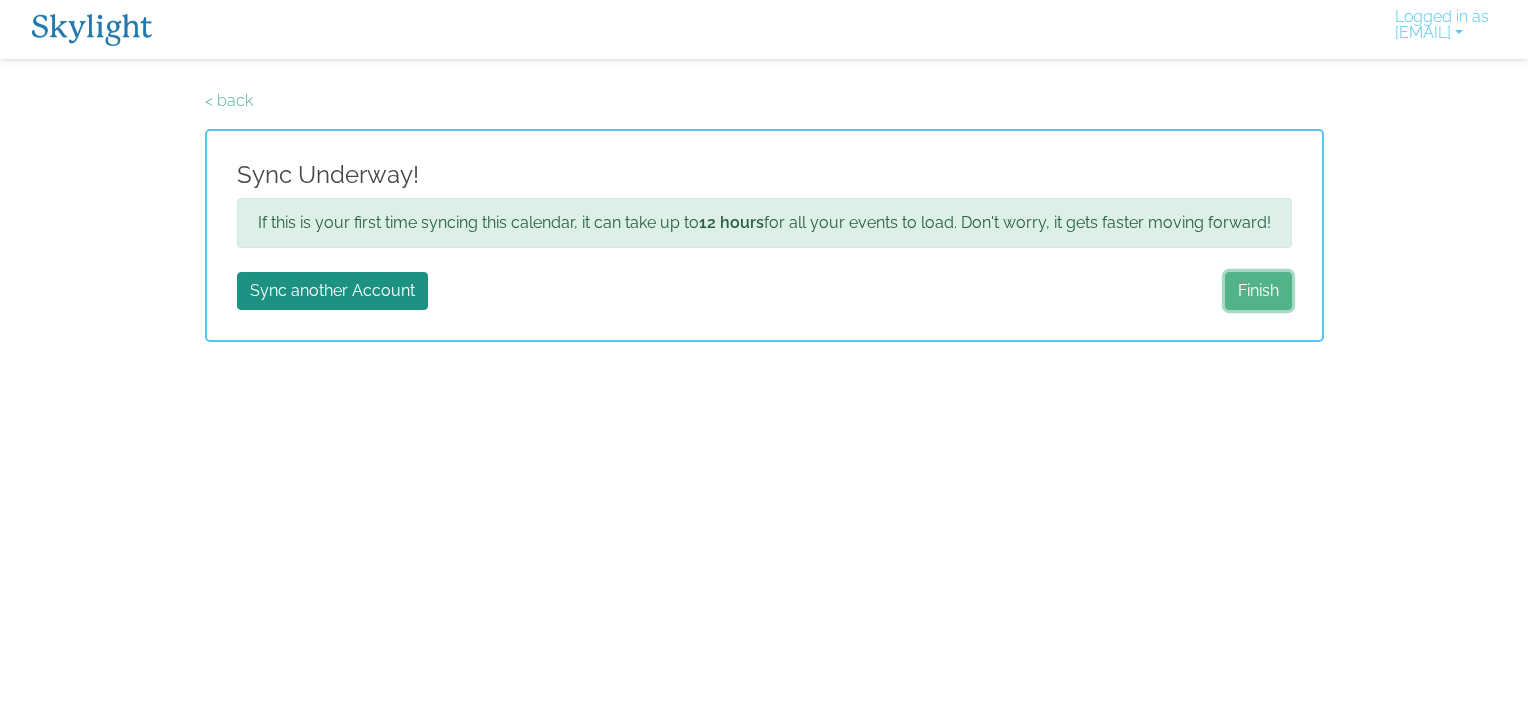 click on "Finish" at bounding box center (1258, 291) 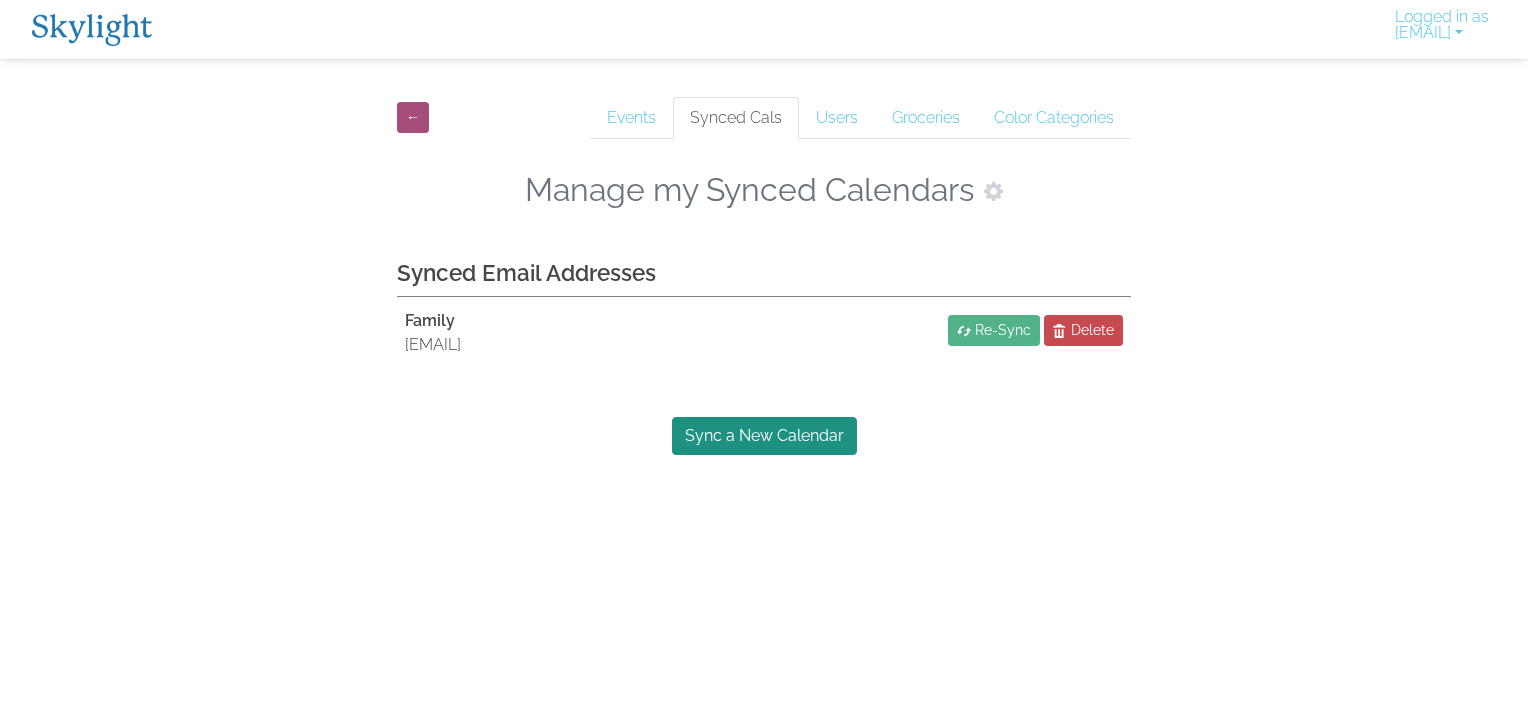 scroll, scrollTop: 0, scrollLeft: 0, axis: both 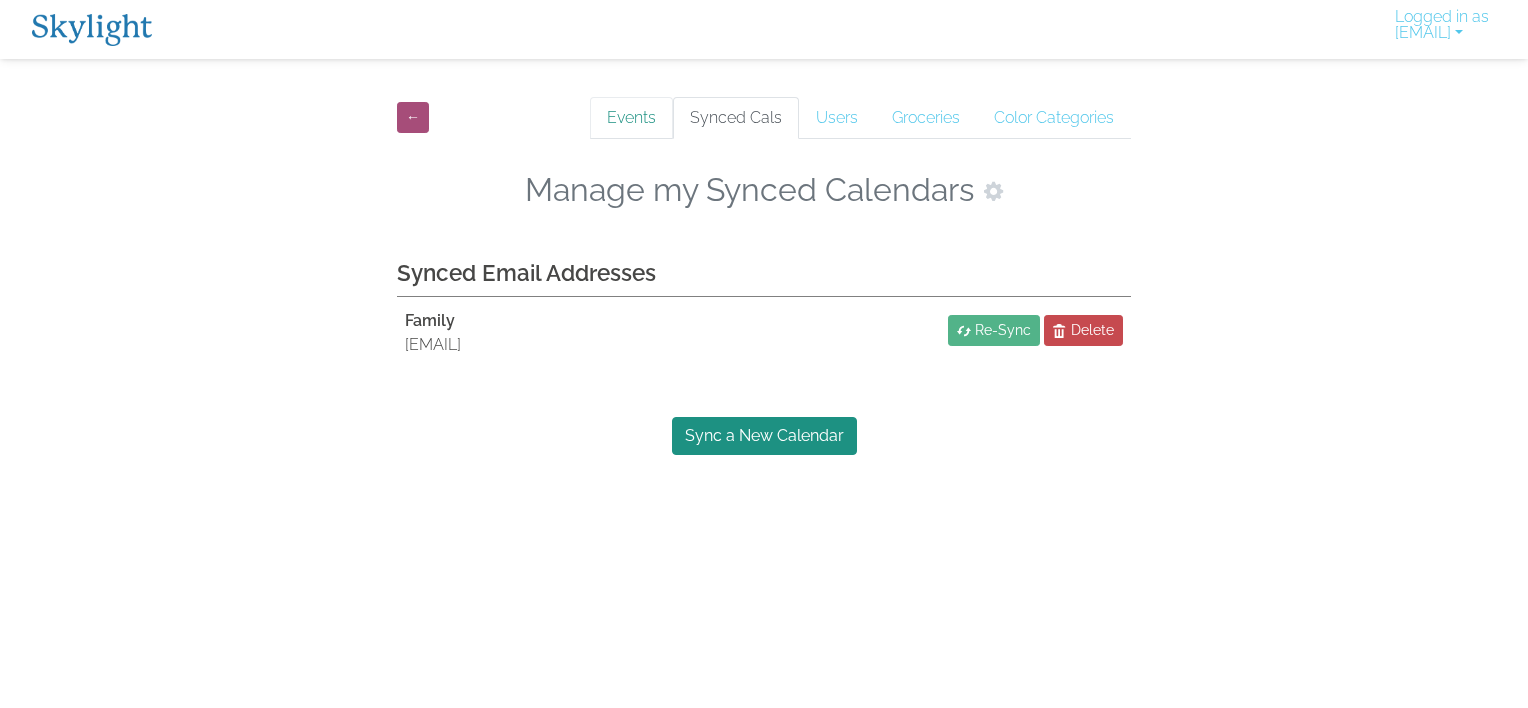 click on "Events" at bounding box center [631, 118] 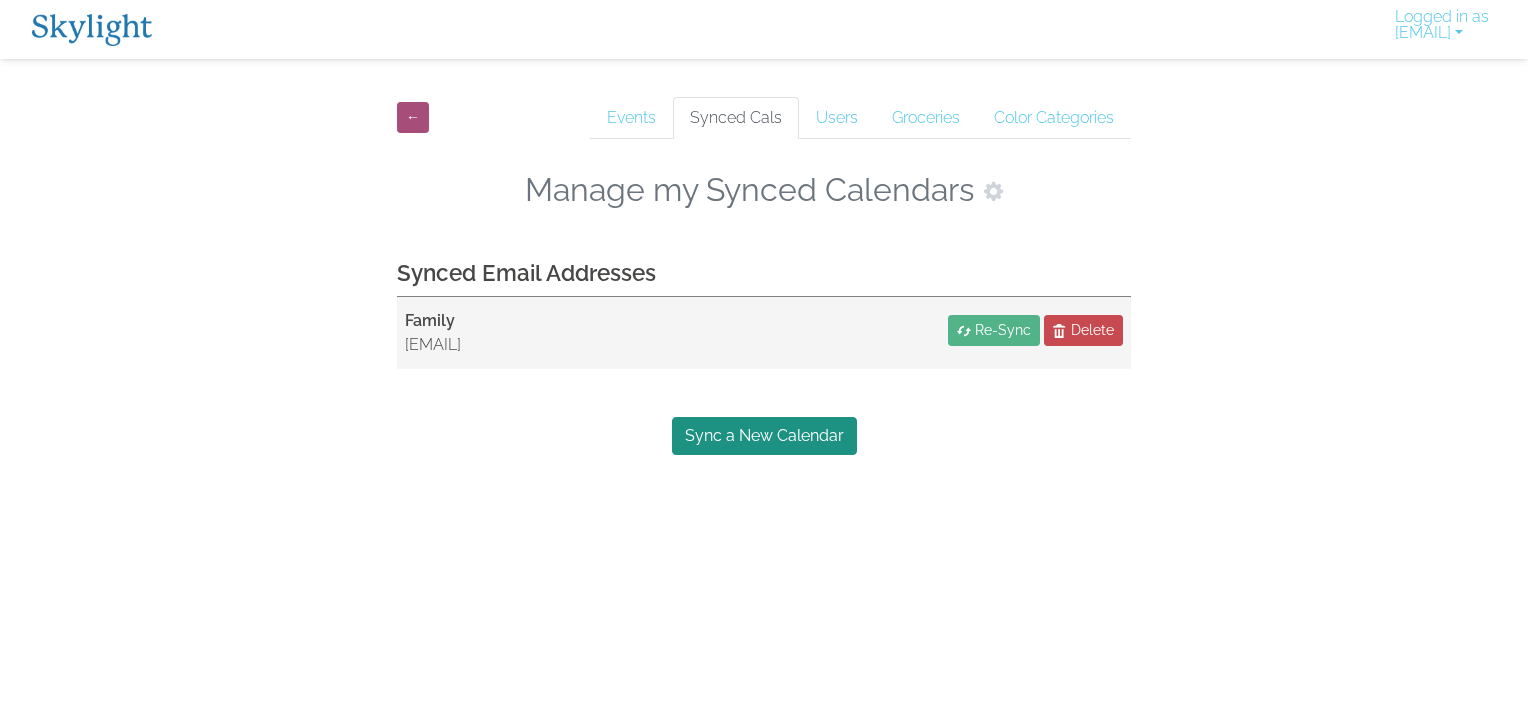 scroll, scrollTop: 0, scrollLeft: 0, axis: both 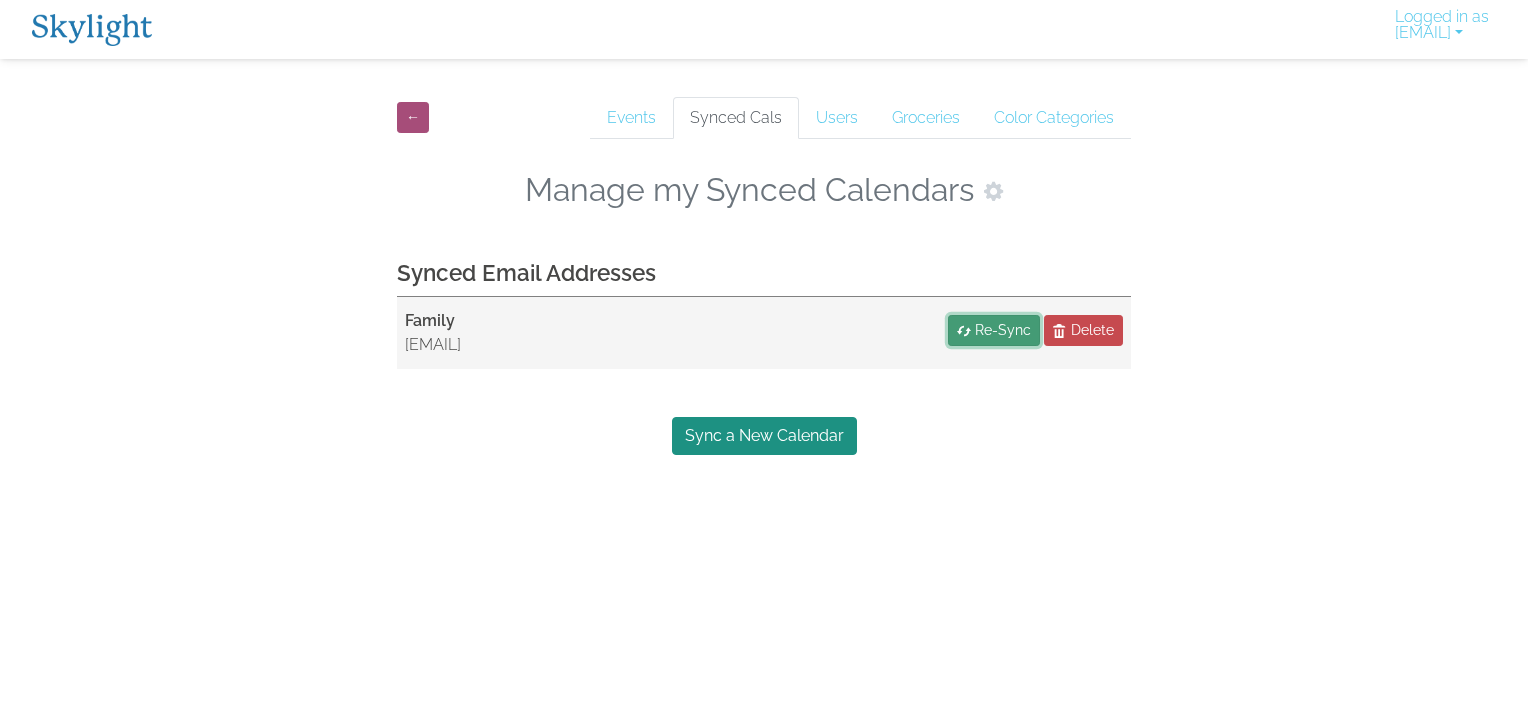 click on "Re-Sync" at bounding box center [1003, 330] 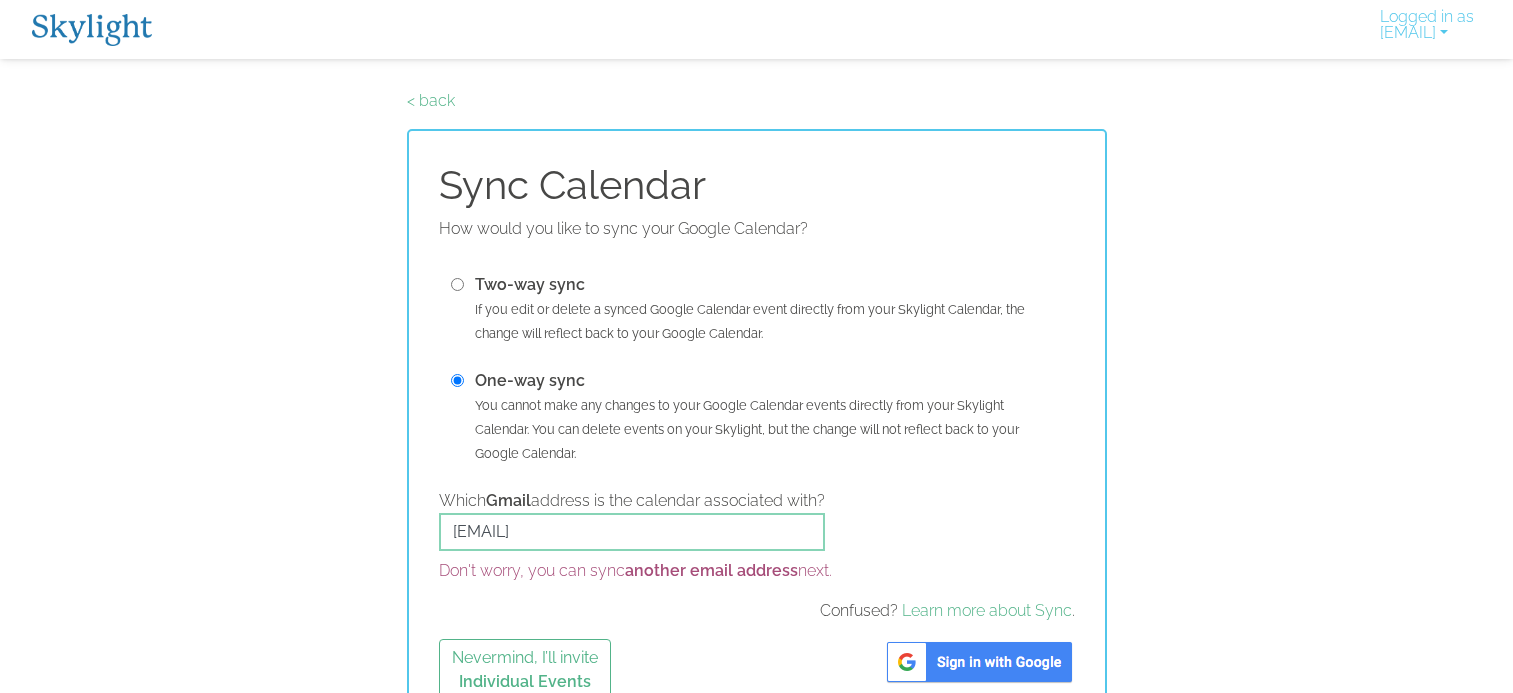 scroll, scrollTop: 0, scrollLeft: 0, axis: both 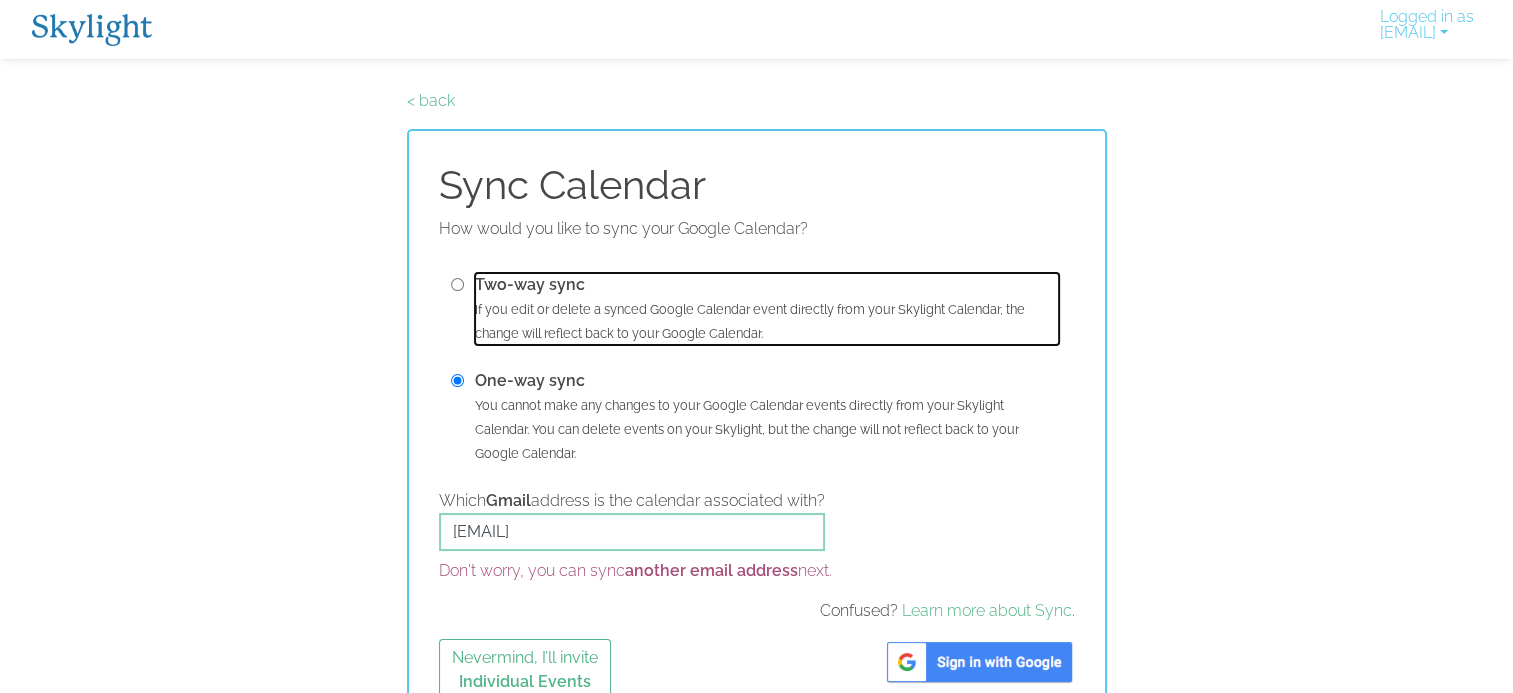 click on "Two-way sync" at bounding box center (530, 284) 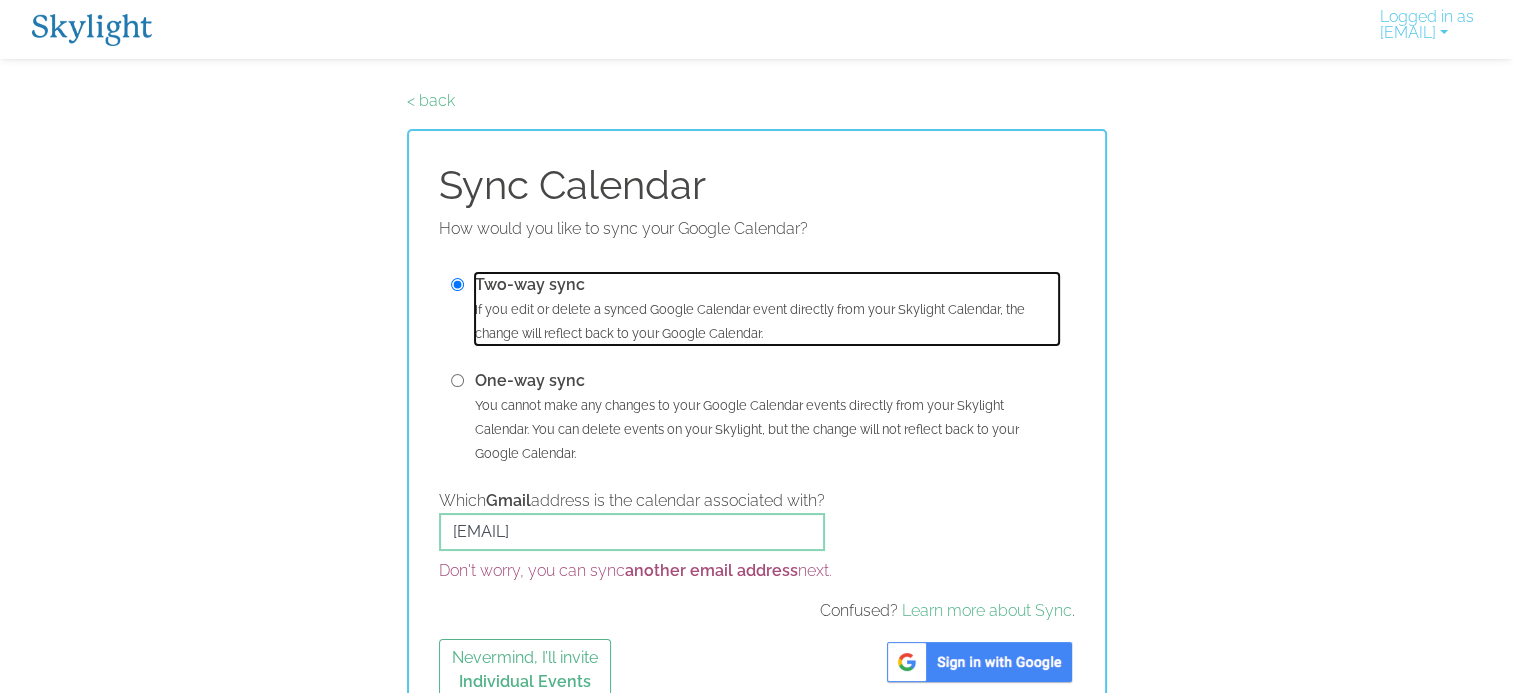 scroll, scrollTop: 38, scrollLeft: 0, axis: vertical 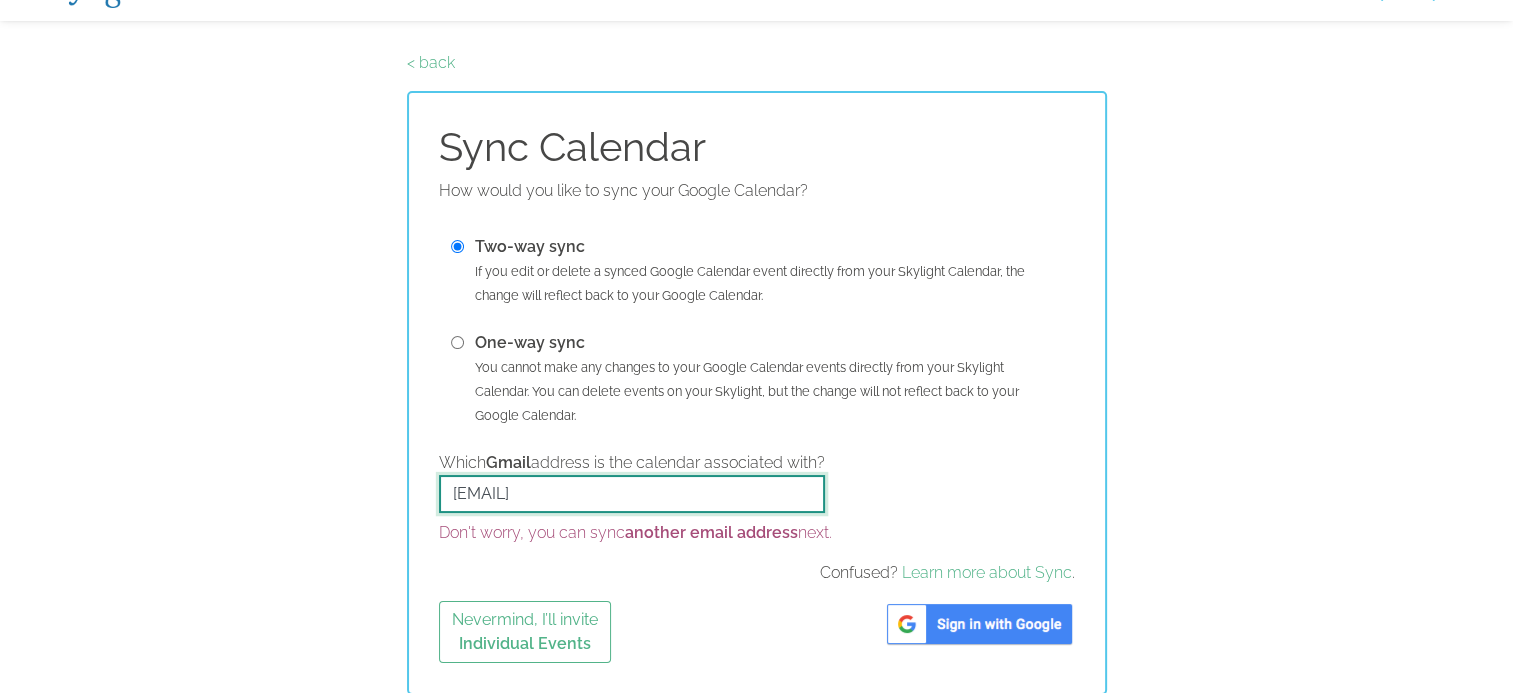 click on "[EMAIL]" at bounding box center (632, 494) 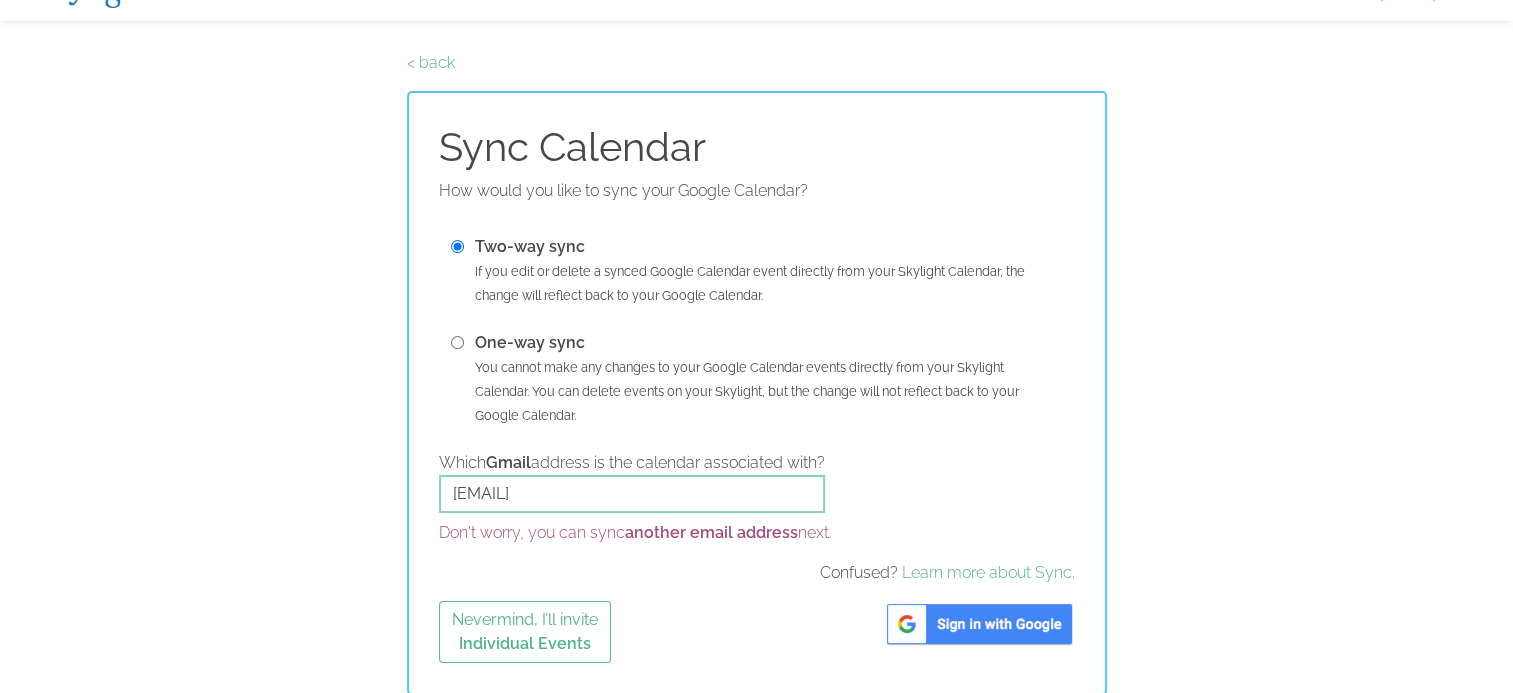 click on "Which  Gmail  address is the calendar associated with? cdaniel724@gmail.com Don't worry, you can sync  another email address  next. Confused?   Learn more about Sync ." at bounding box center [757, 518] 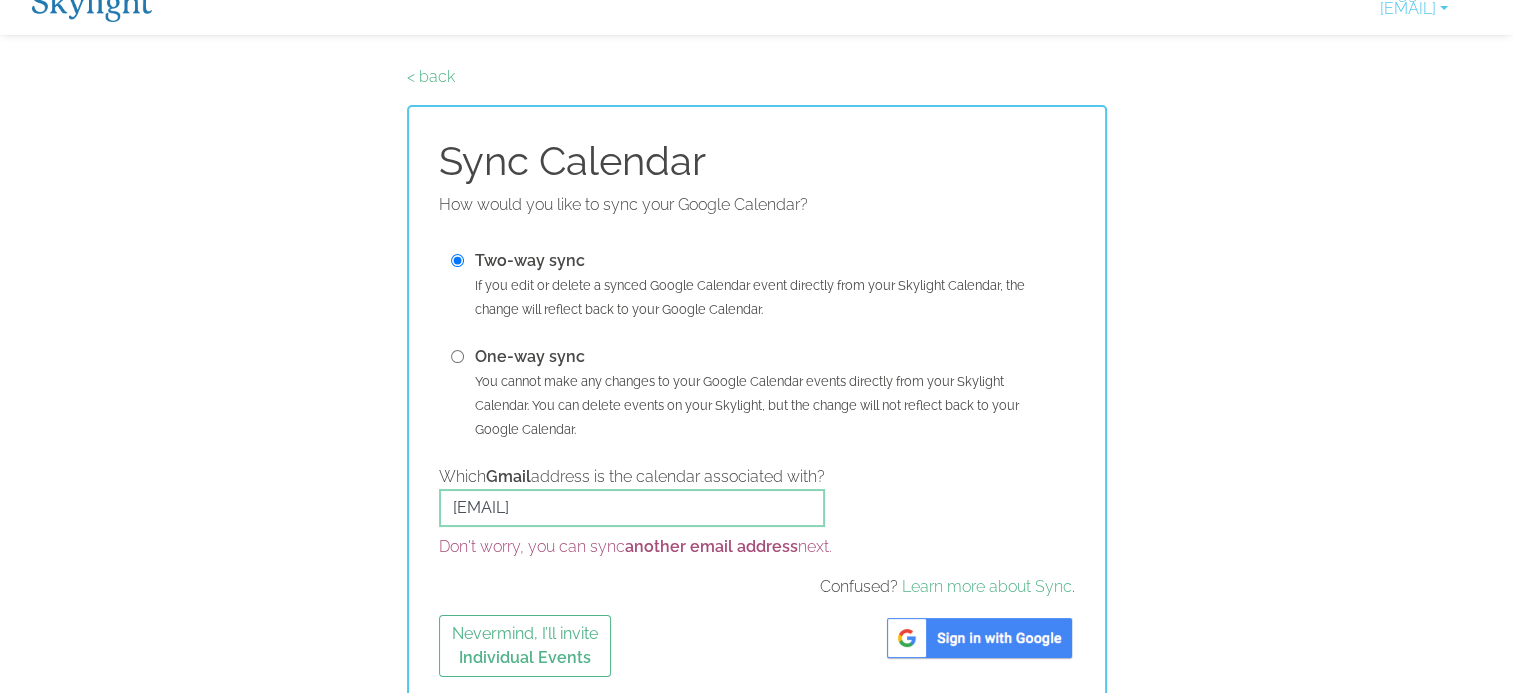 scroll, scrollTop: 0, scrollLeft: 0, axis: both 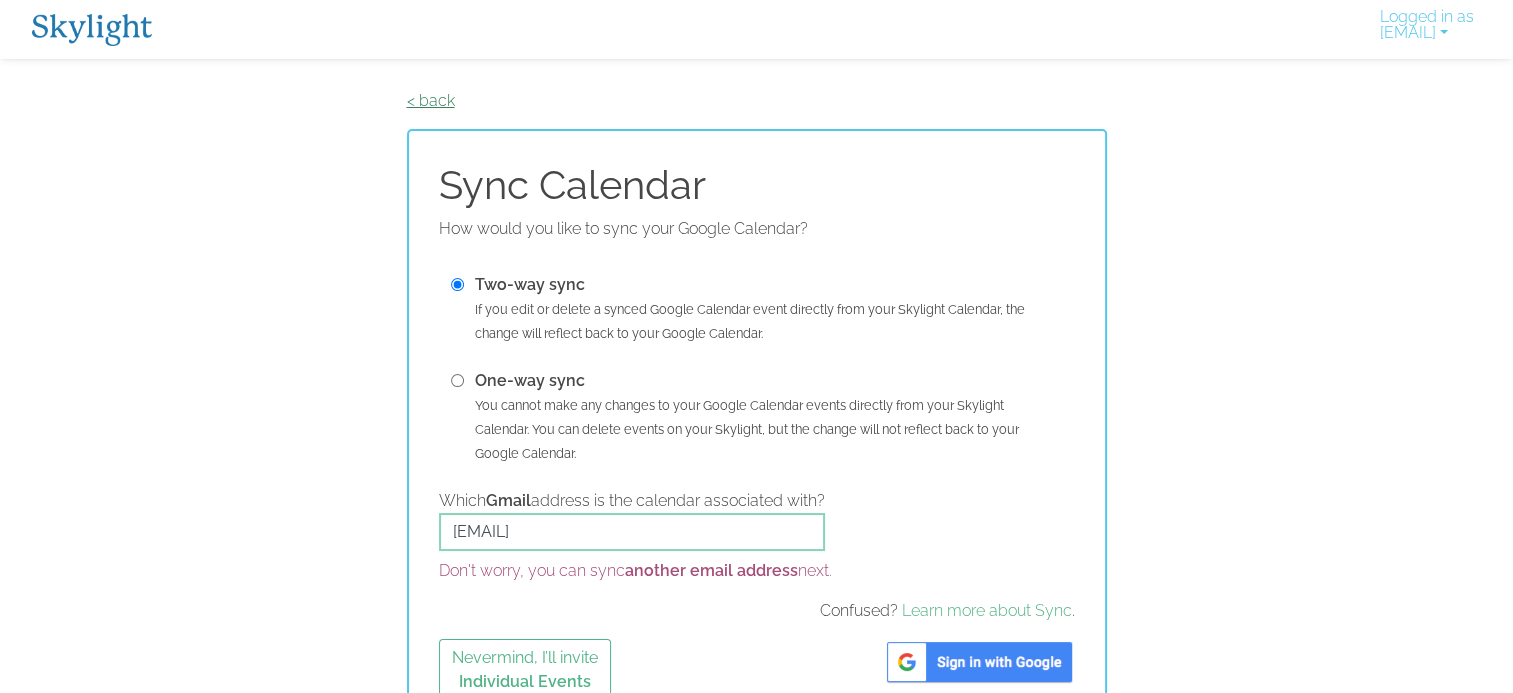 click on "< back" at bounding box center [431, 100] 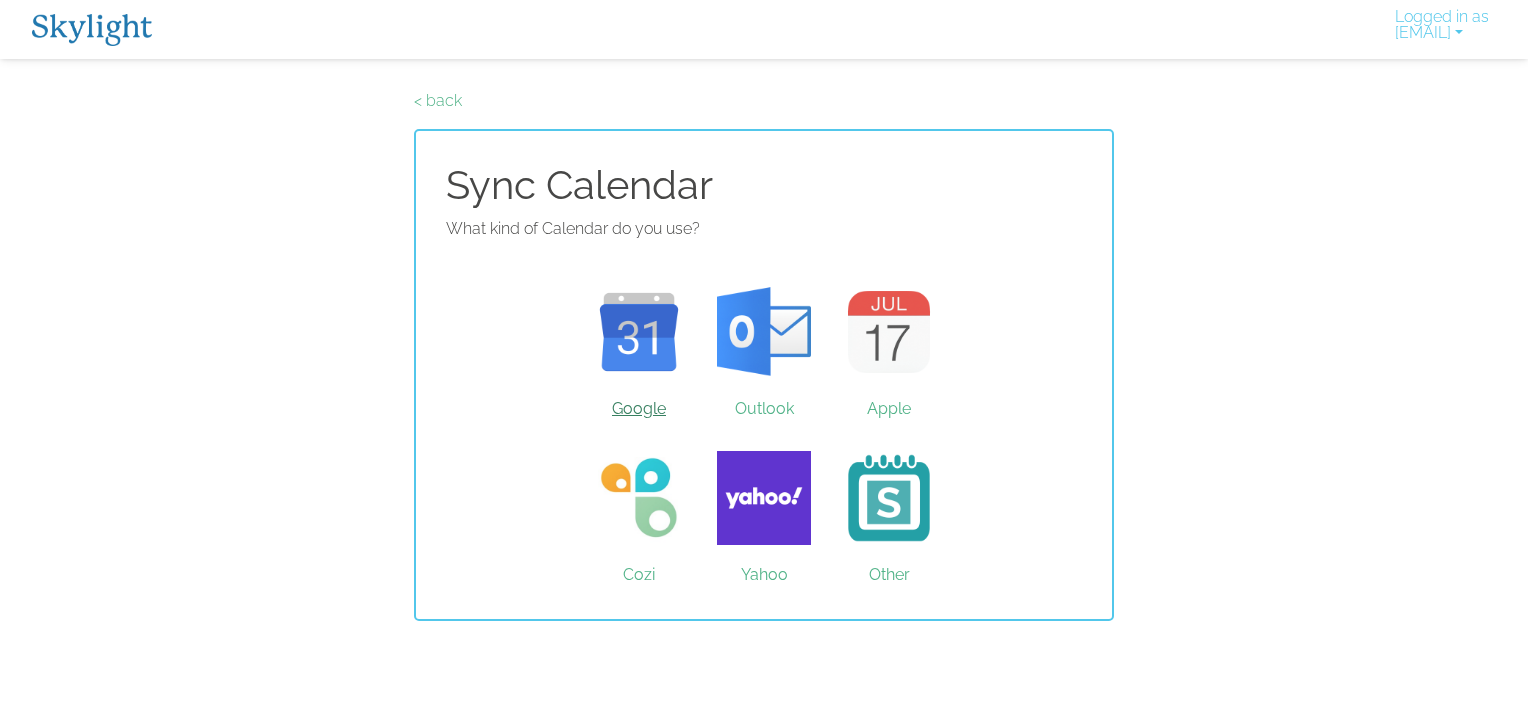 click on "Google" at bounding box center (639, 332) 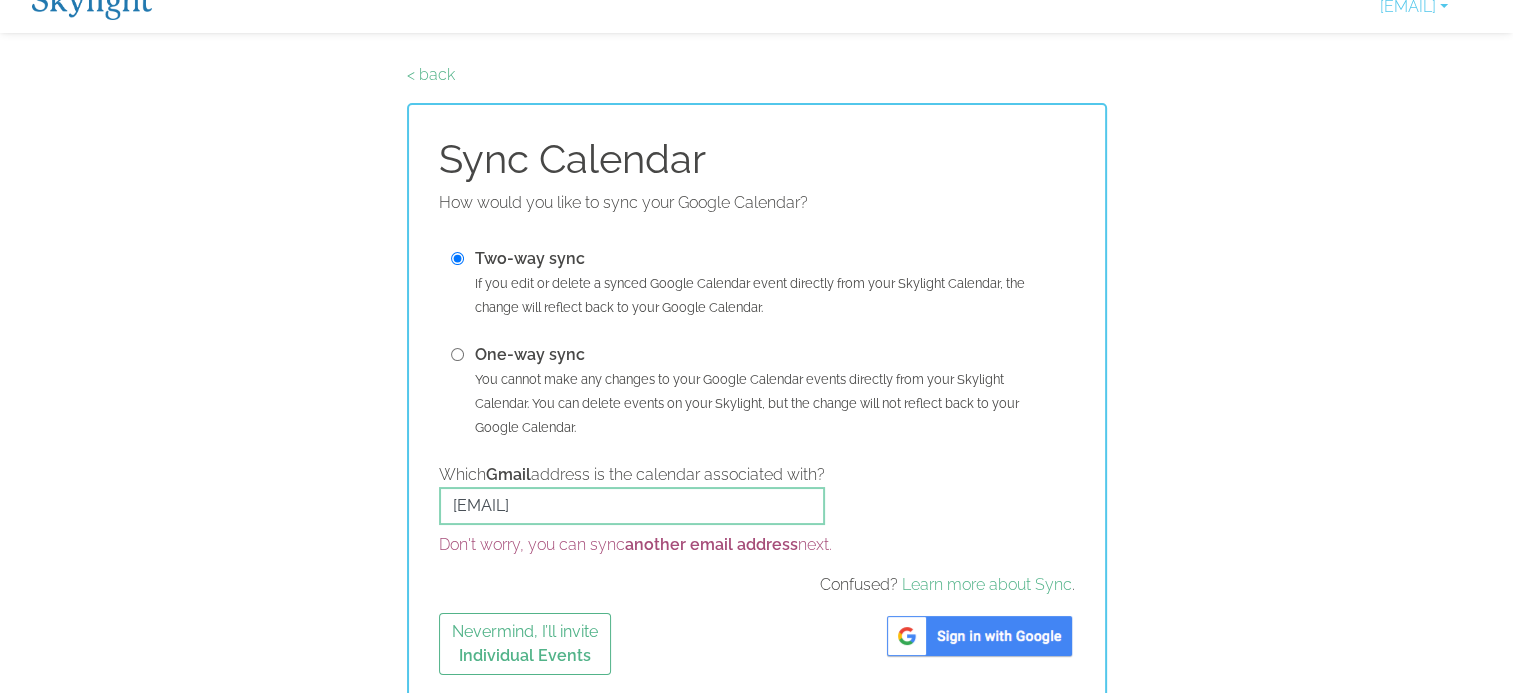 scroll, scrollTop: 38, scrollLeft: 0, axis: vertical 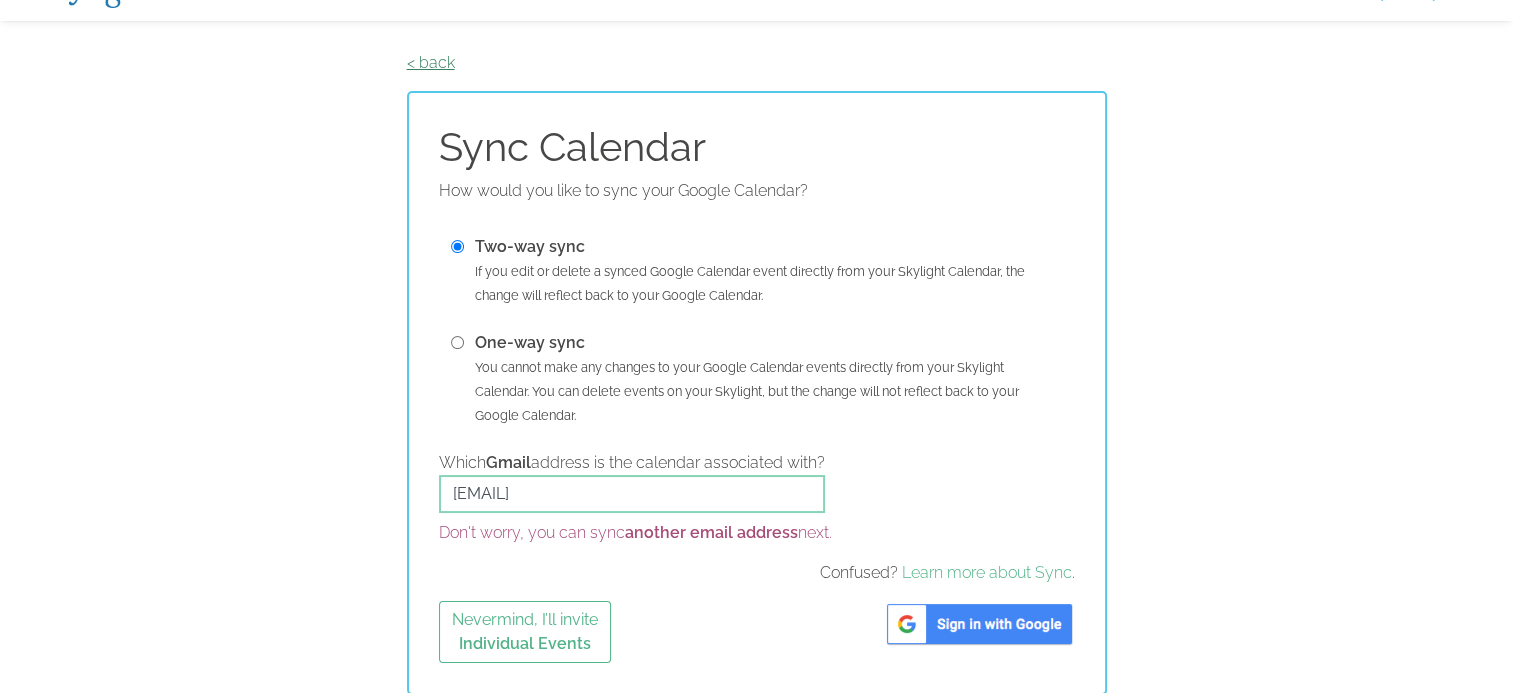 click on "< back" at bounding box center (431, 62) 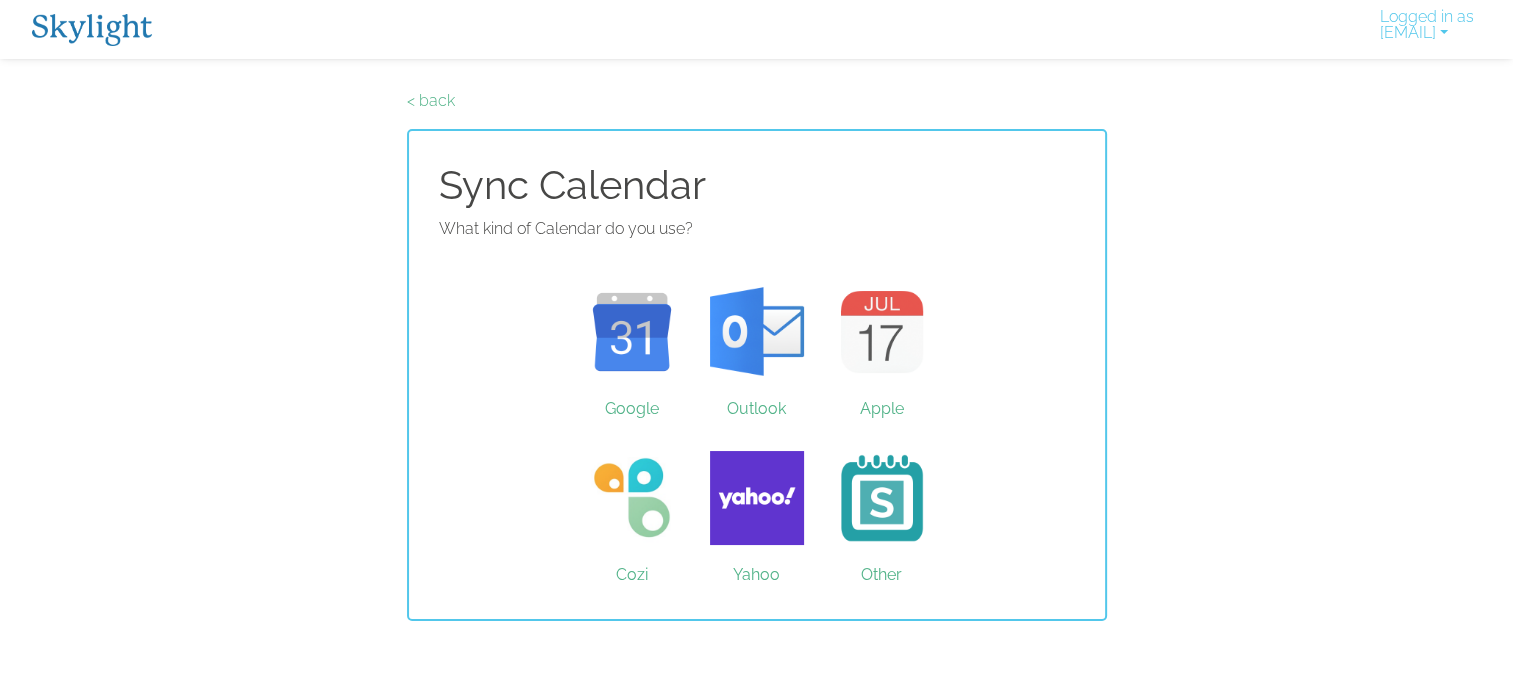 scroll, scrollTop: 0, scrollLeft: 0, axis: both 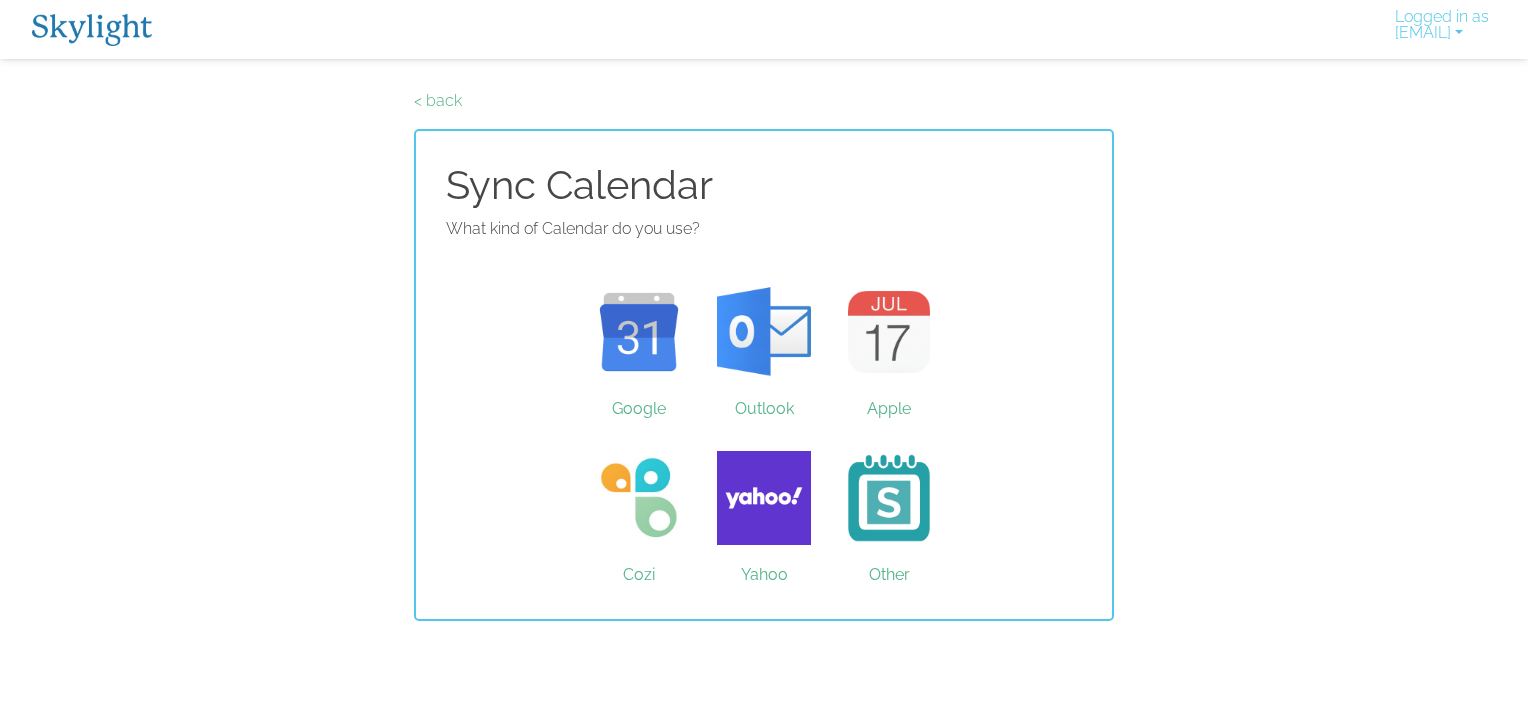 click on "< back" at bounding box center [764, 101] 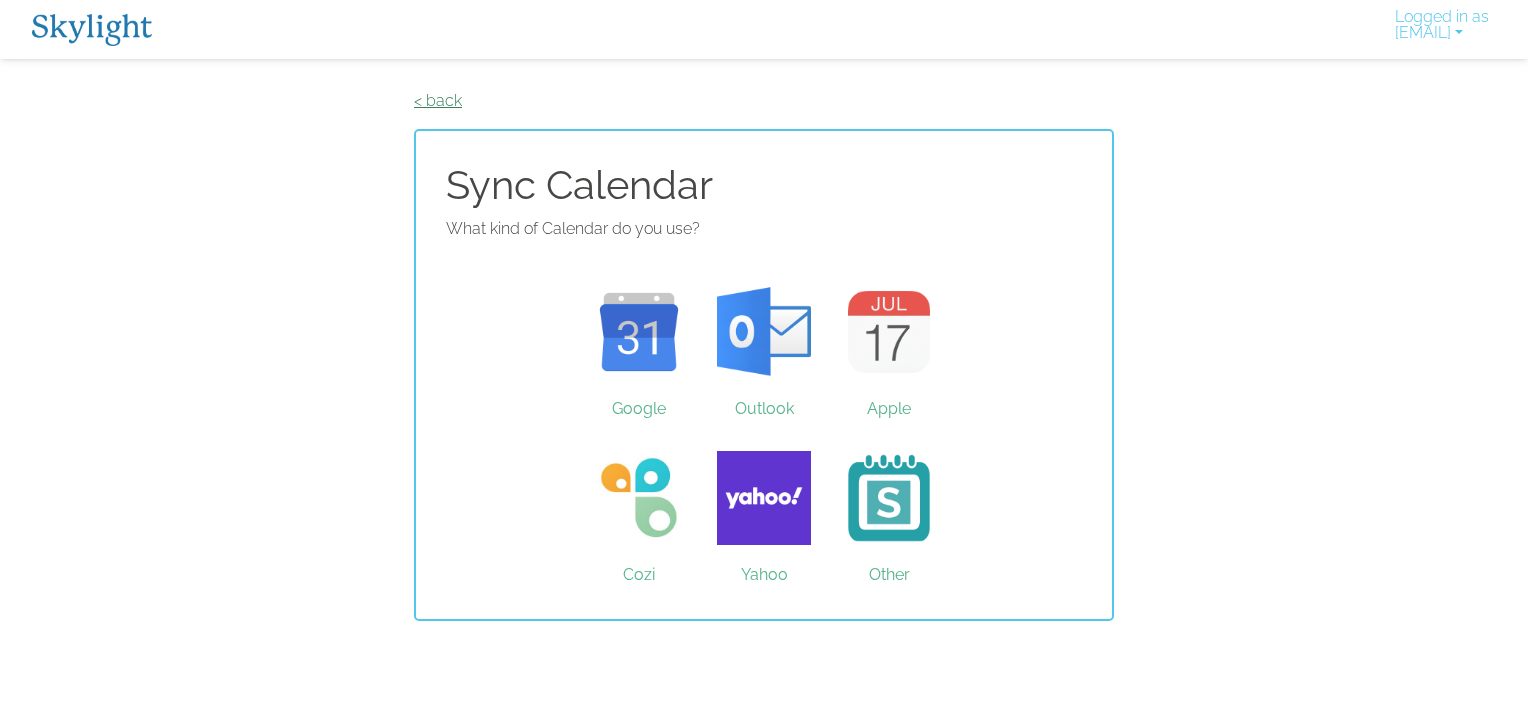 click on "< back" at bounding box center [438, 100] 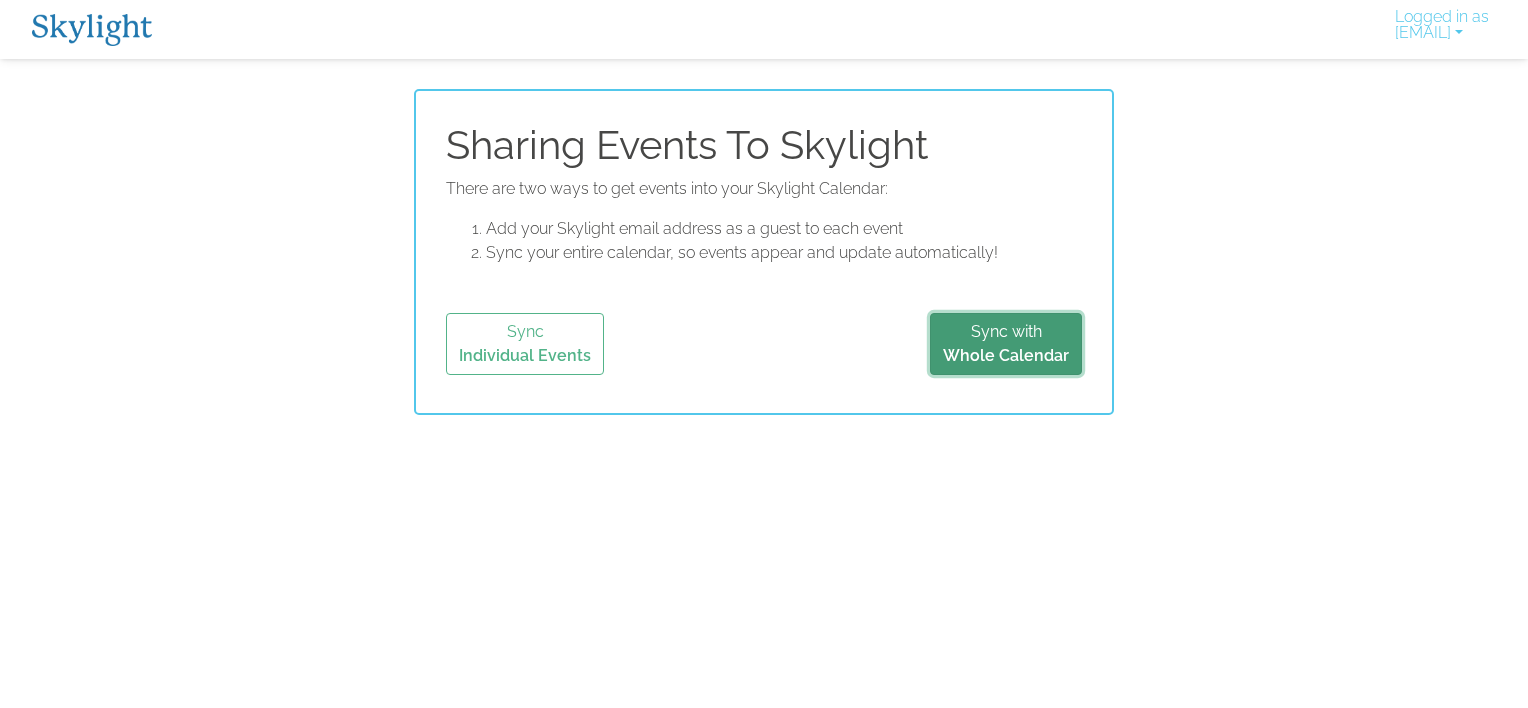 click on "Whole Calendar" at bounding box center (1006, 355) 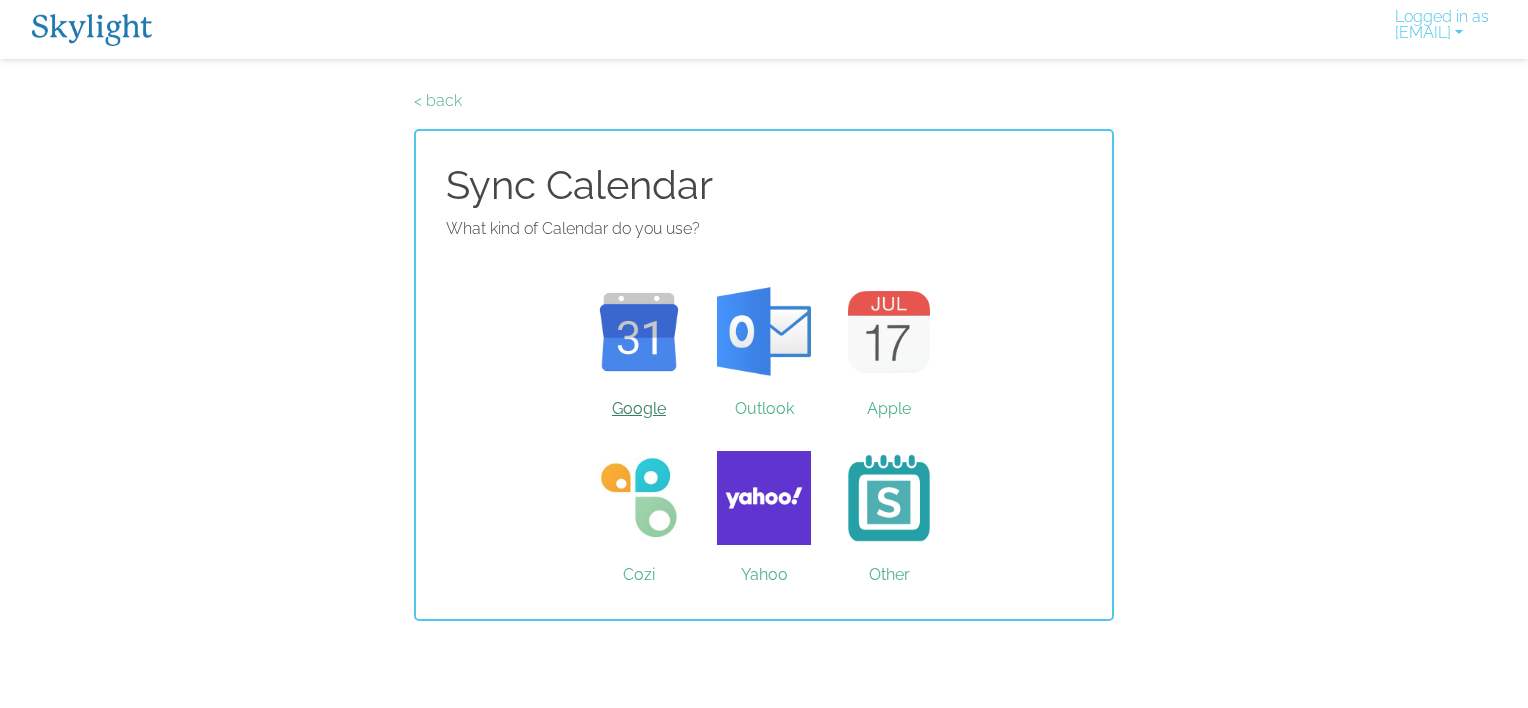 click on "Google" at bounding box center (639, 332) 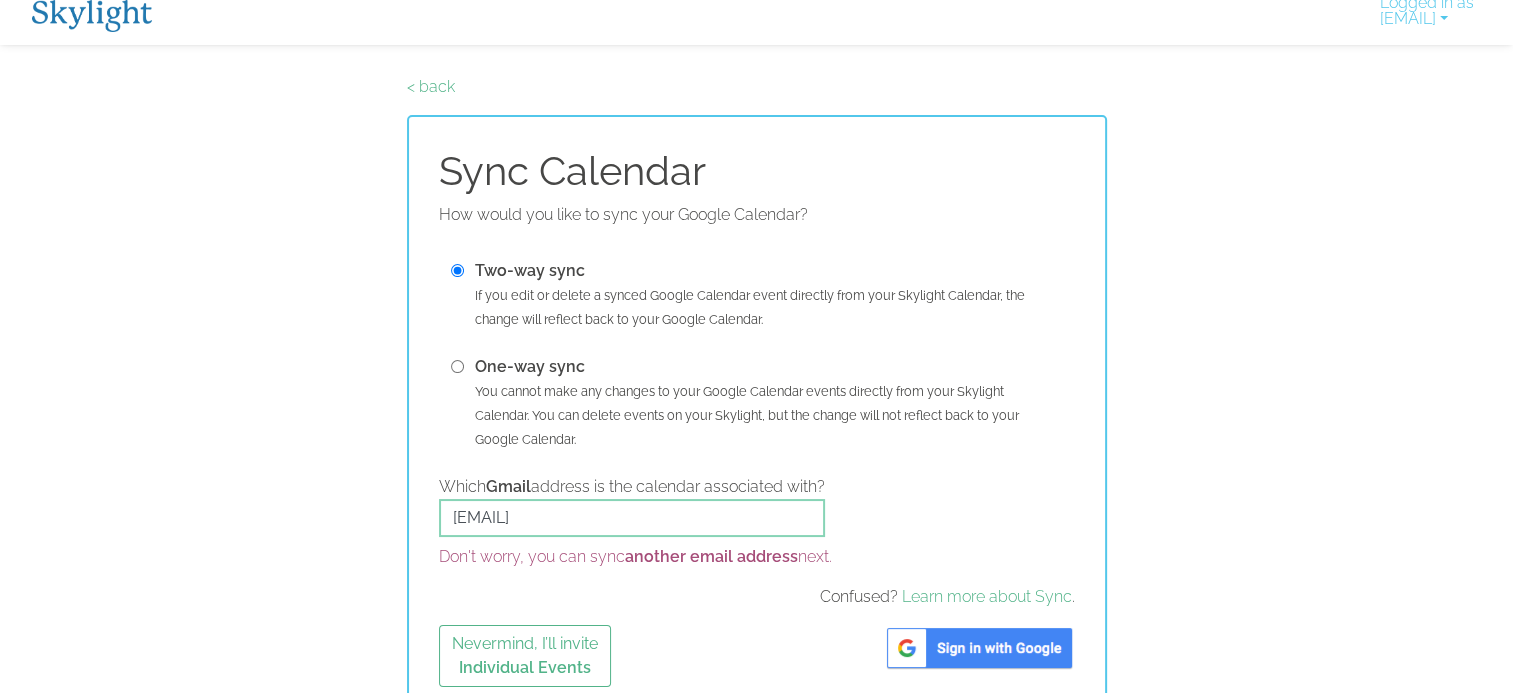 scroll, scrollTop: 38, scrollLeft: 0, axis: vertical 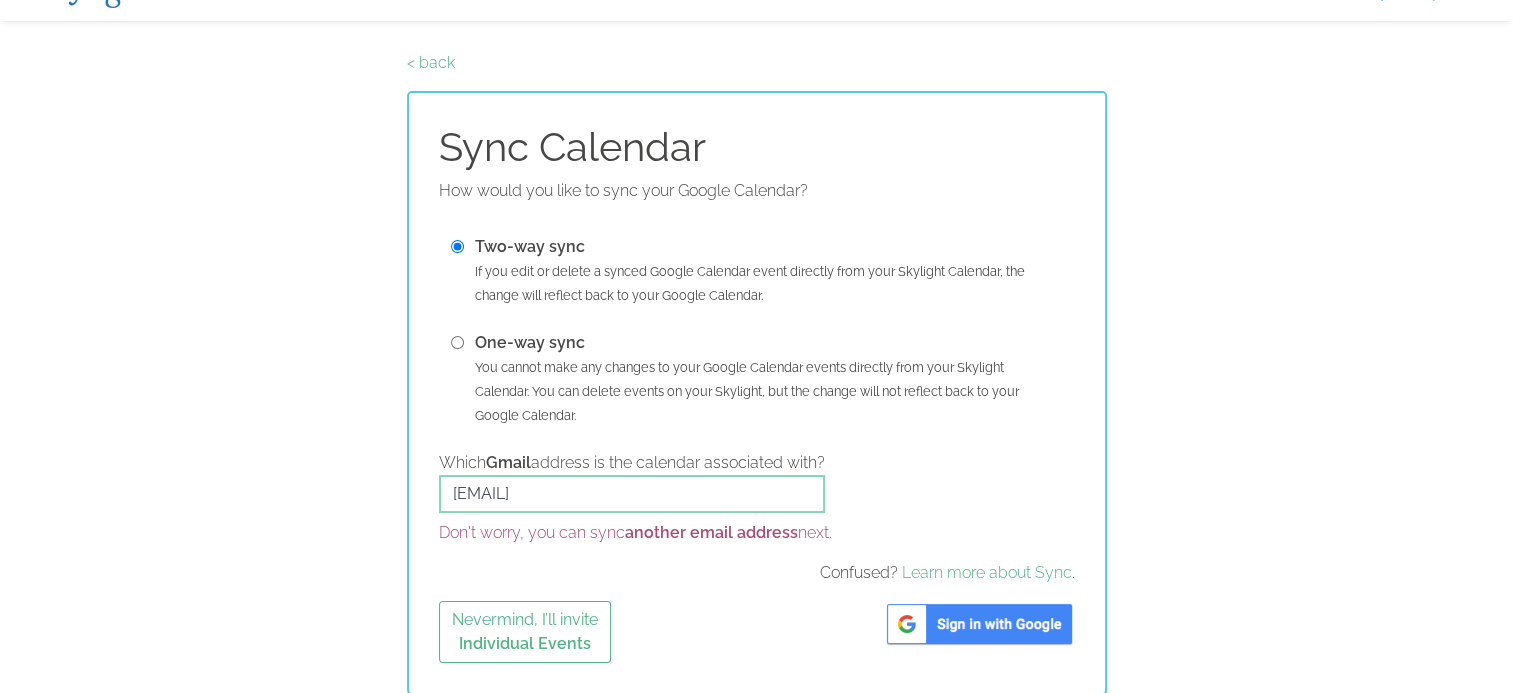 click on "Nevermind, I’ll invite  Individual Events" at bounding box center (757, 632) 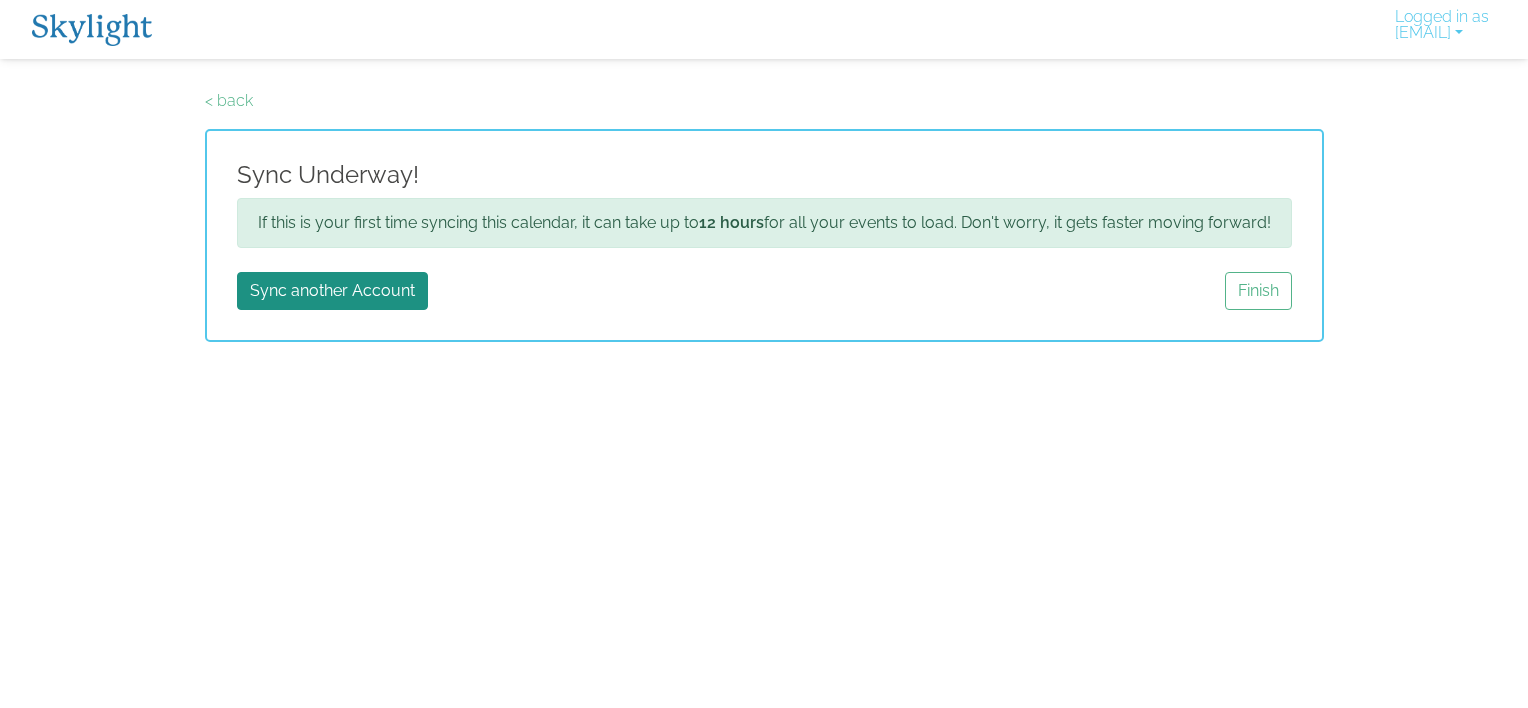 scroll, scrollTop: 0, scrollLeft: 0, axis: both 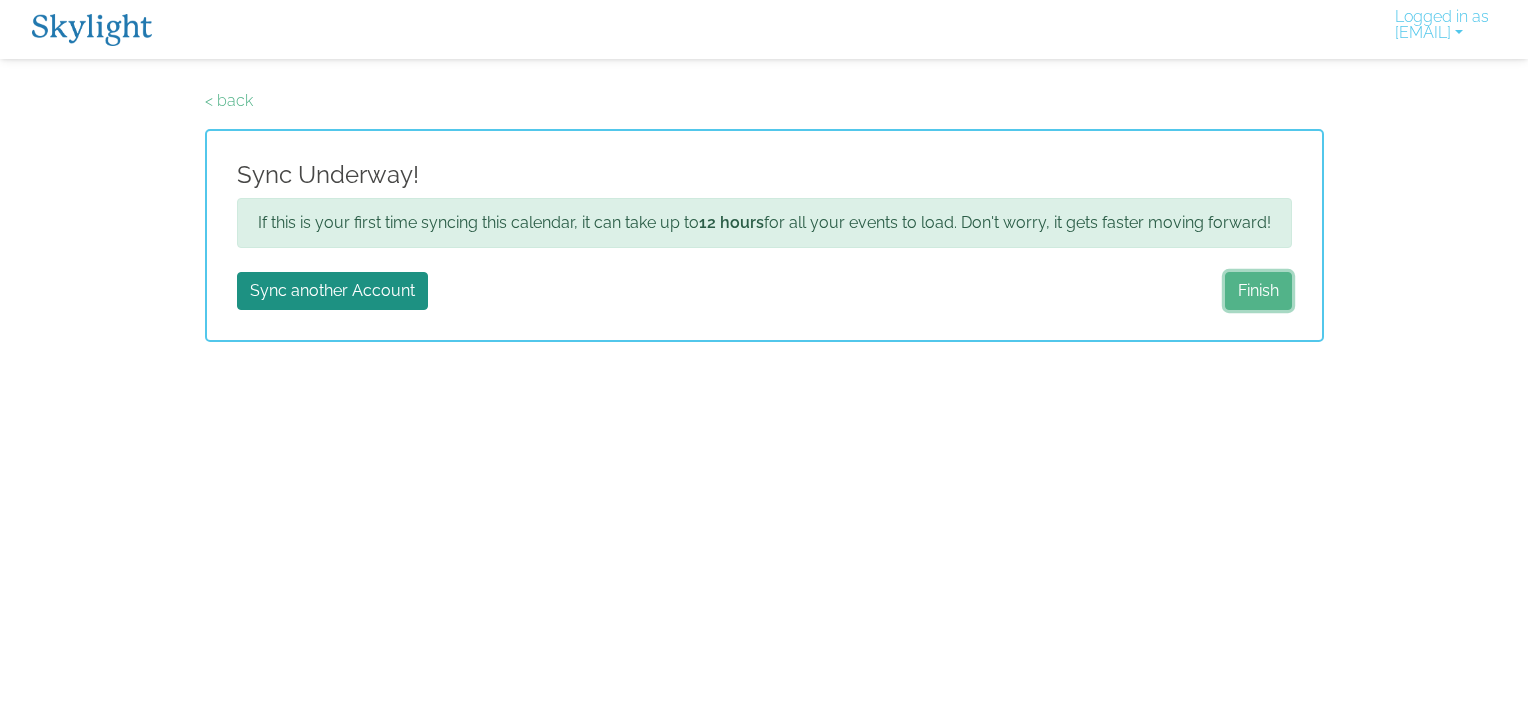 click on "Finish" at bounding box center [1258, 291] 